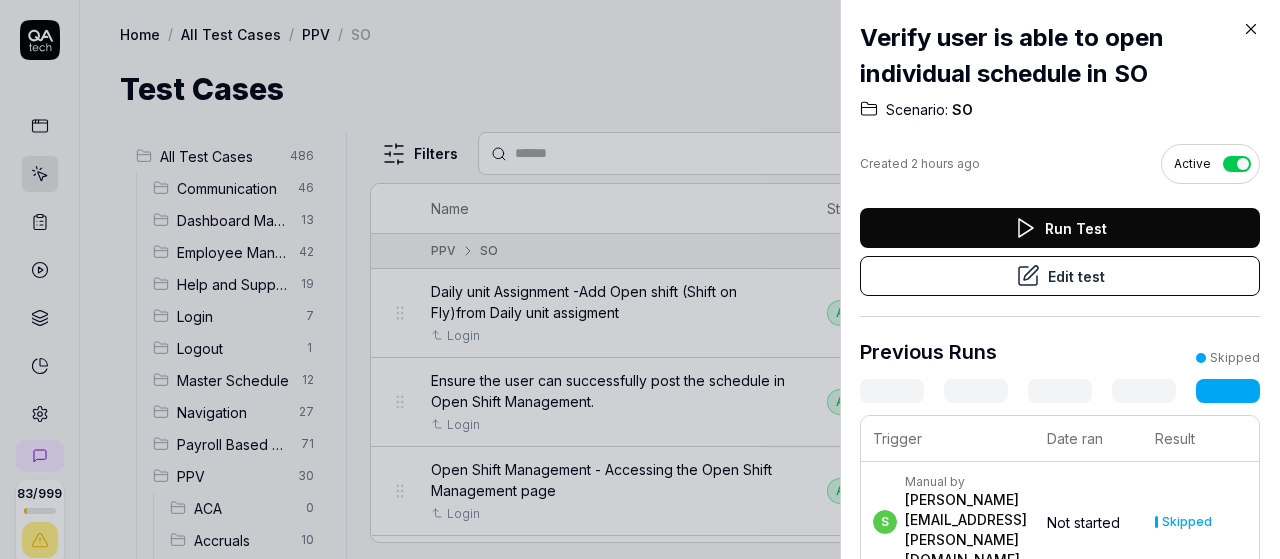 scroll, scrollTop: 0, scrollLeft: 0, axis: both 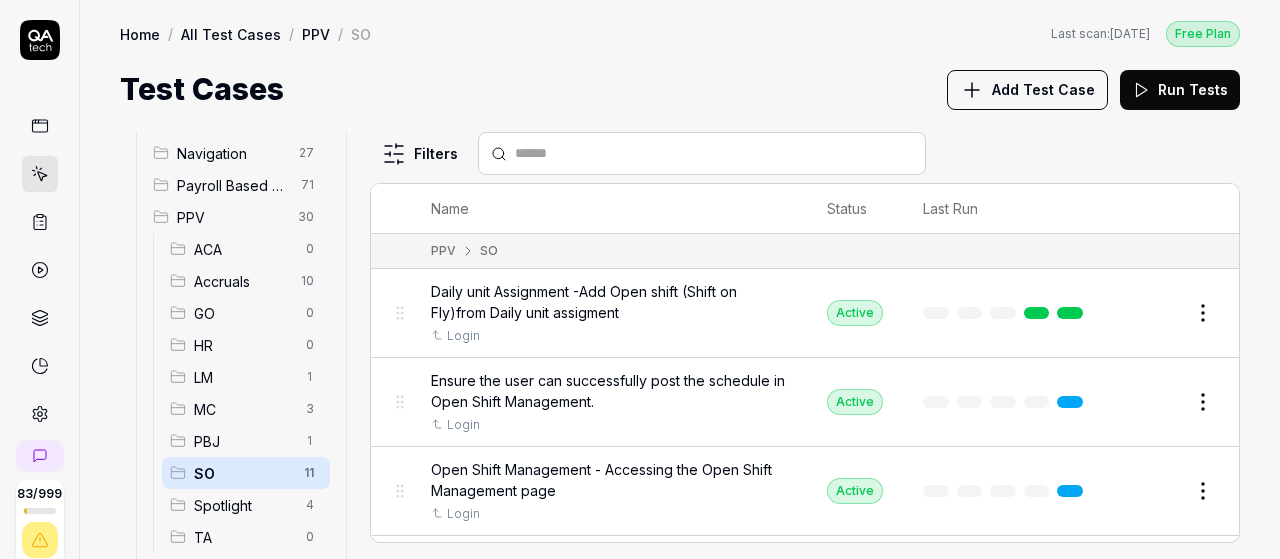click on "HR" at bounding box center [244, 345] 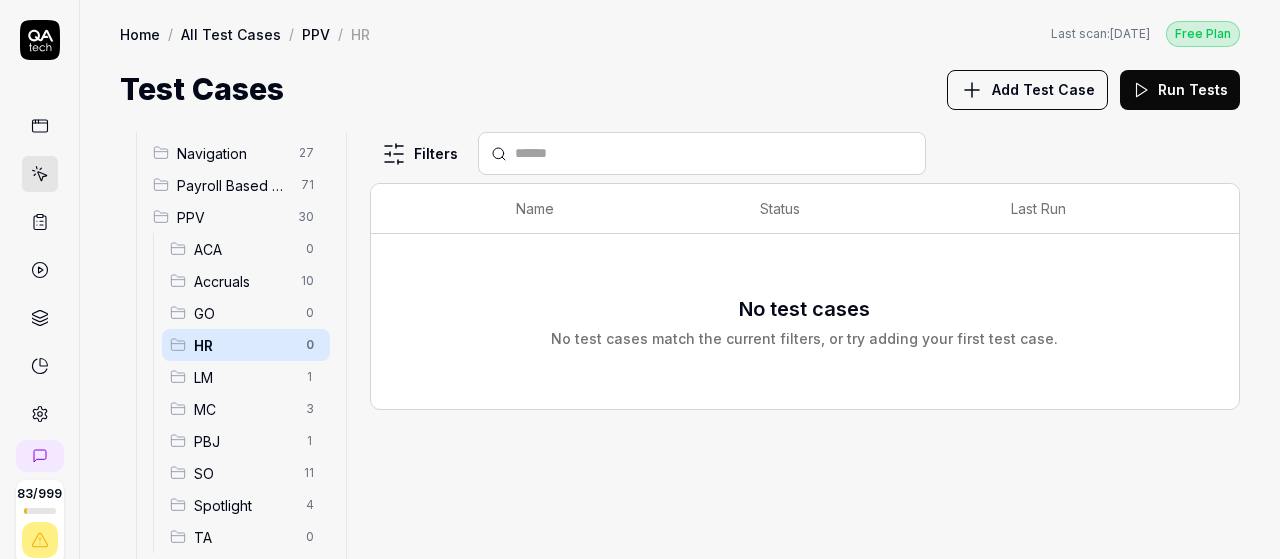 click on "Add Test Case" at bounding box center [1043, 89] 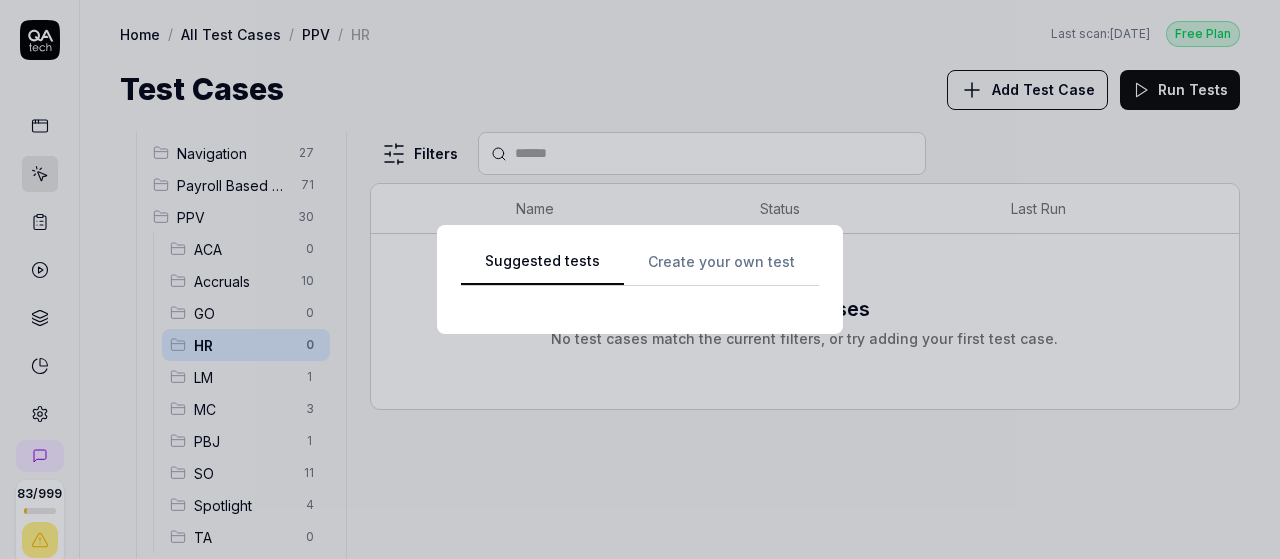 scroll, scrollTop: 0, scrollLeft: 0, axis: both 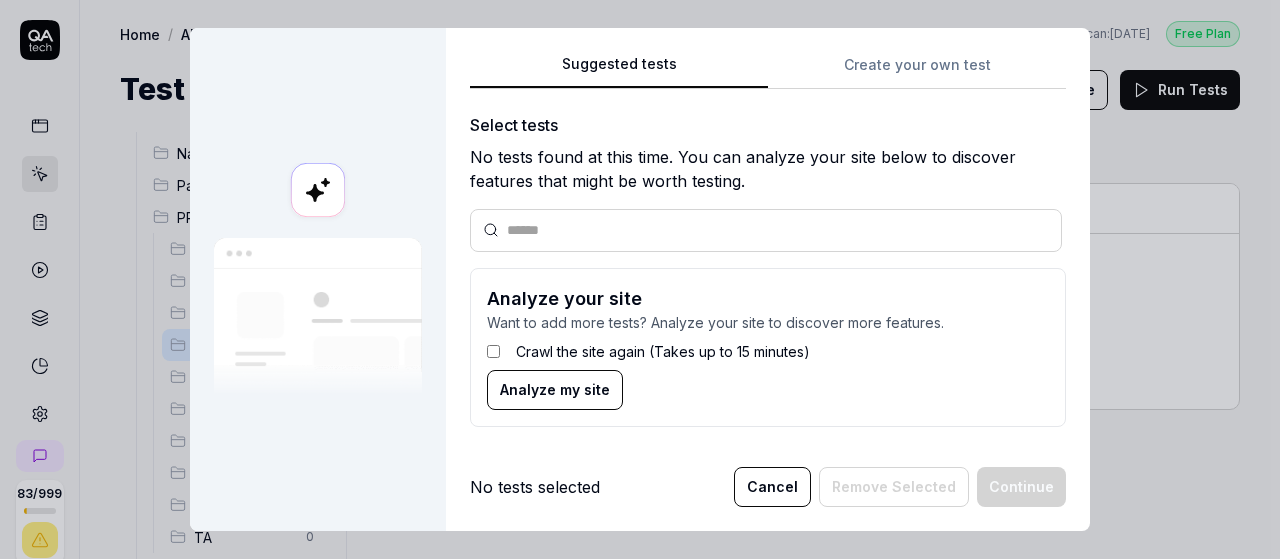 click on "Create your own test" at bounding box center [917, 71] 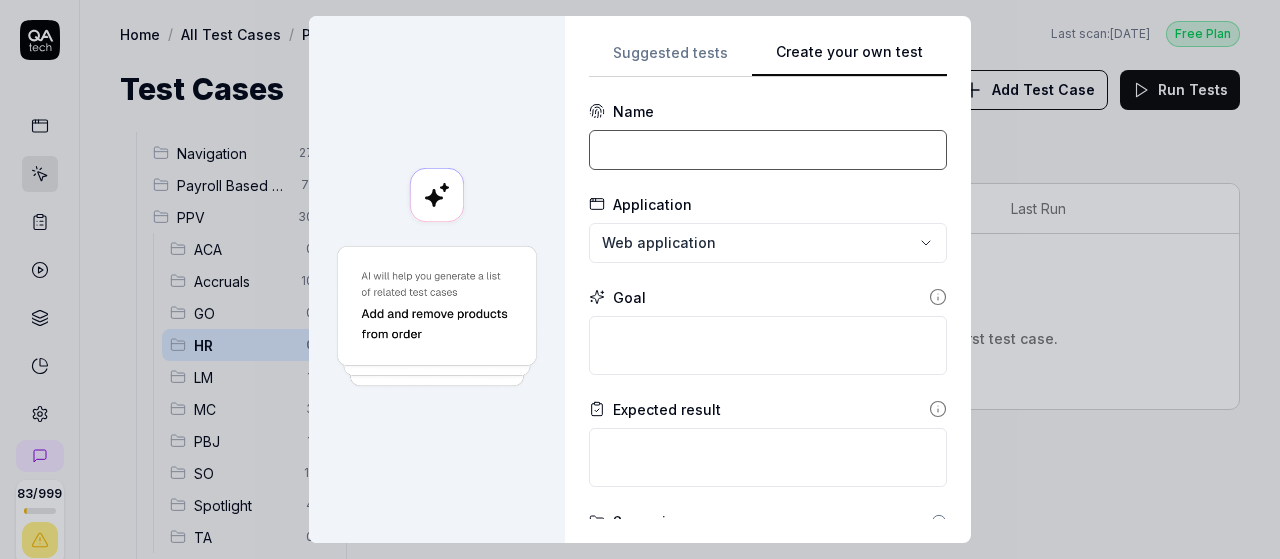 click at bounding box center [768, 150] 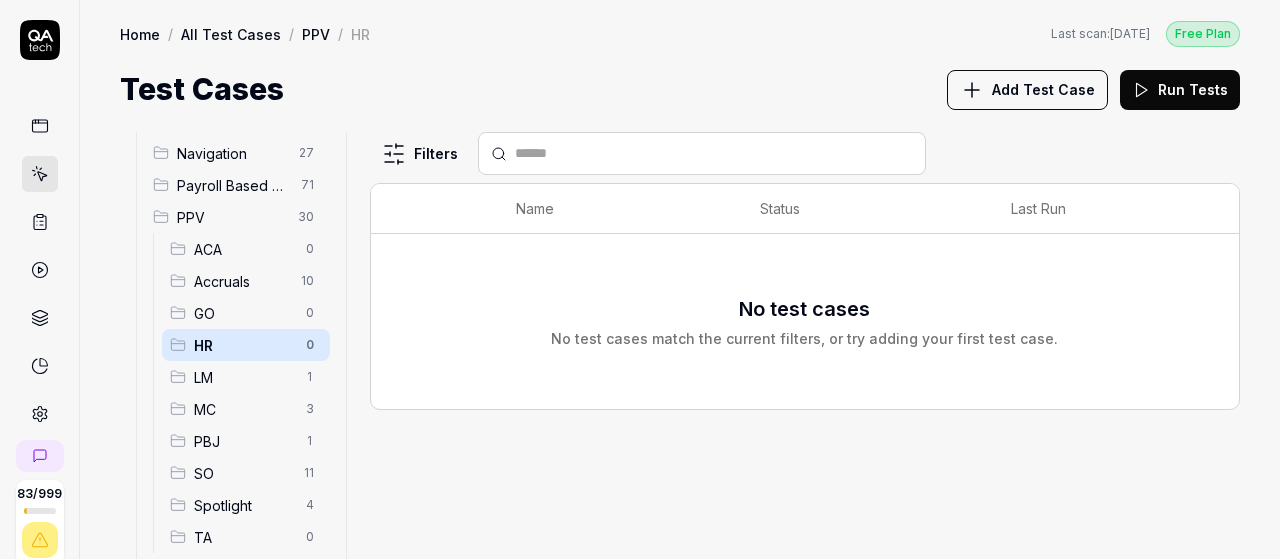scroll, scrollTop: 0, scrollLeft: 0, axis: both 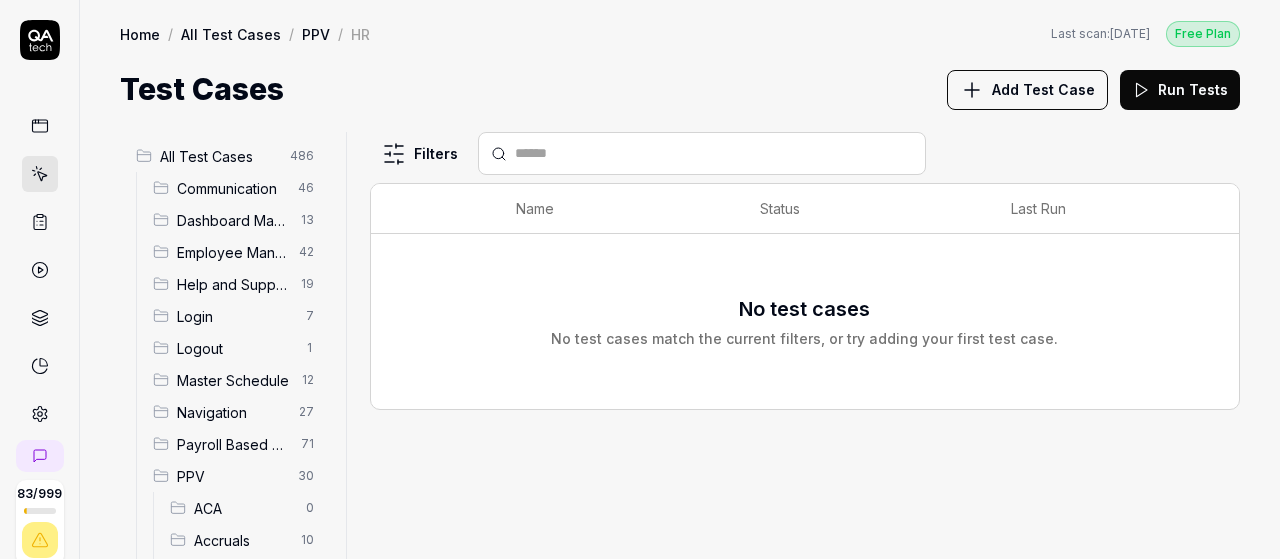 click on "All Test Cases" at bounding box center (219, 156) 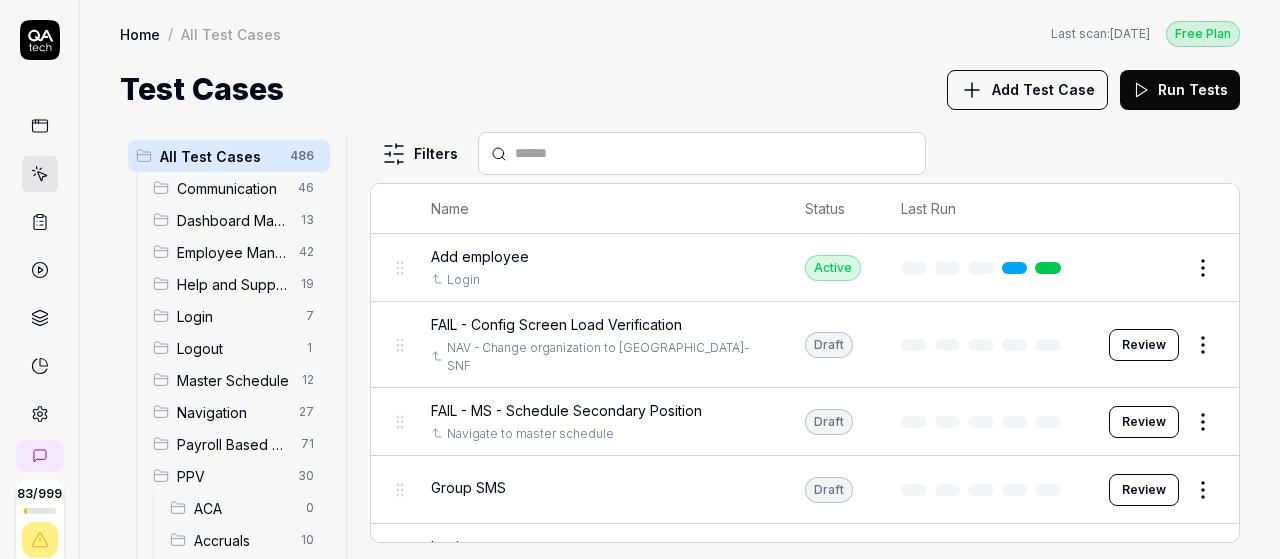 click on "Edit" at bounding box center [1155, 268] 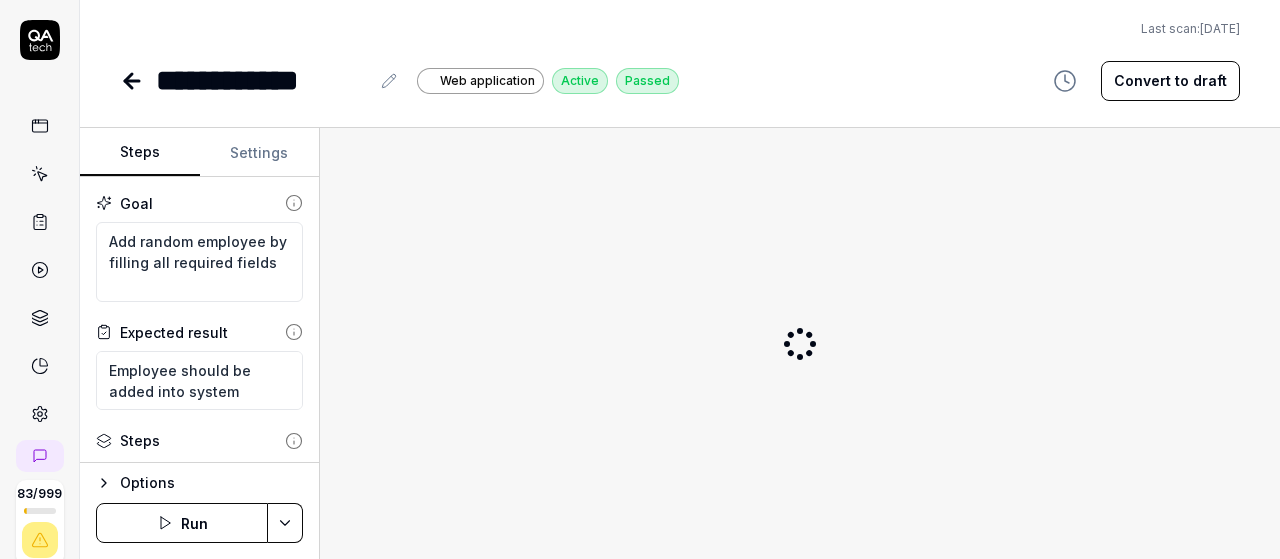 type on "*" 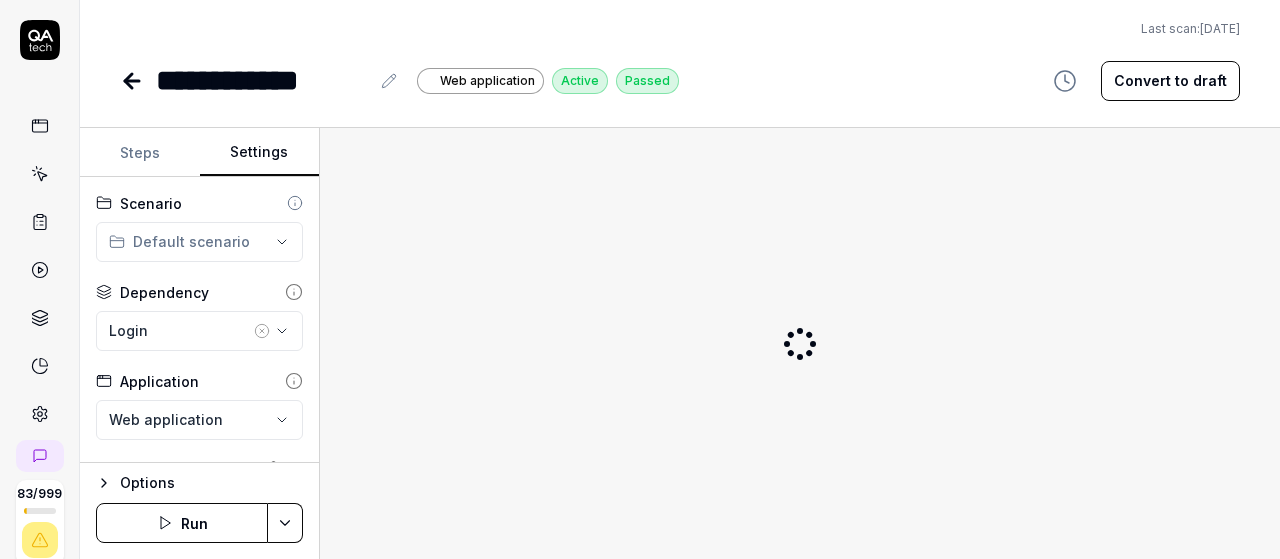 click on "Settings" at bounding box center (260, 153) 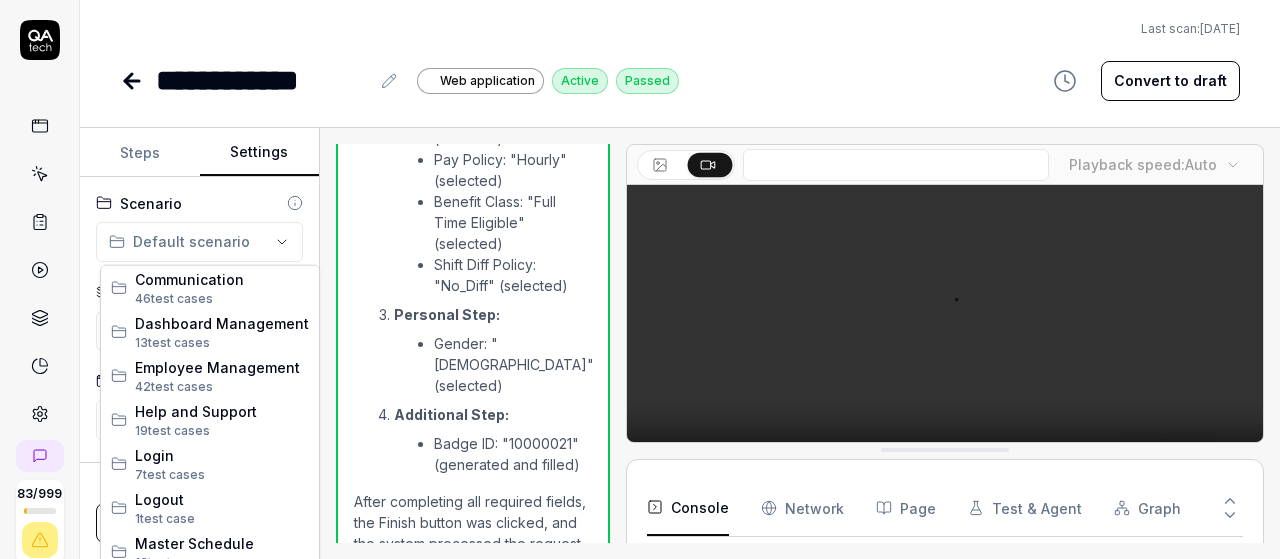 scroll, scrollTop: 4650, scrollLeft: 0, axis: vertical 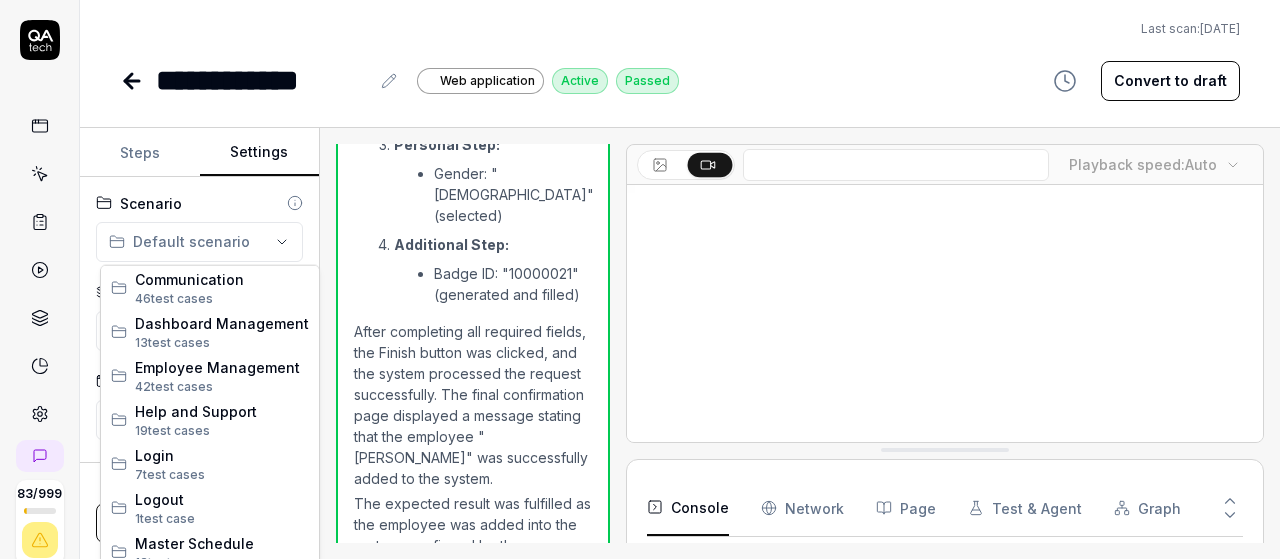 click on "**********" at bounding box center [640, 279] 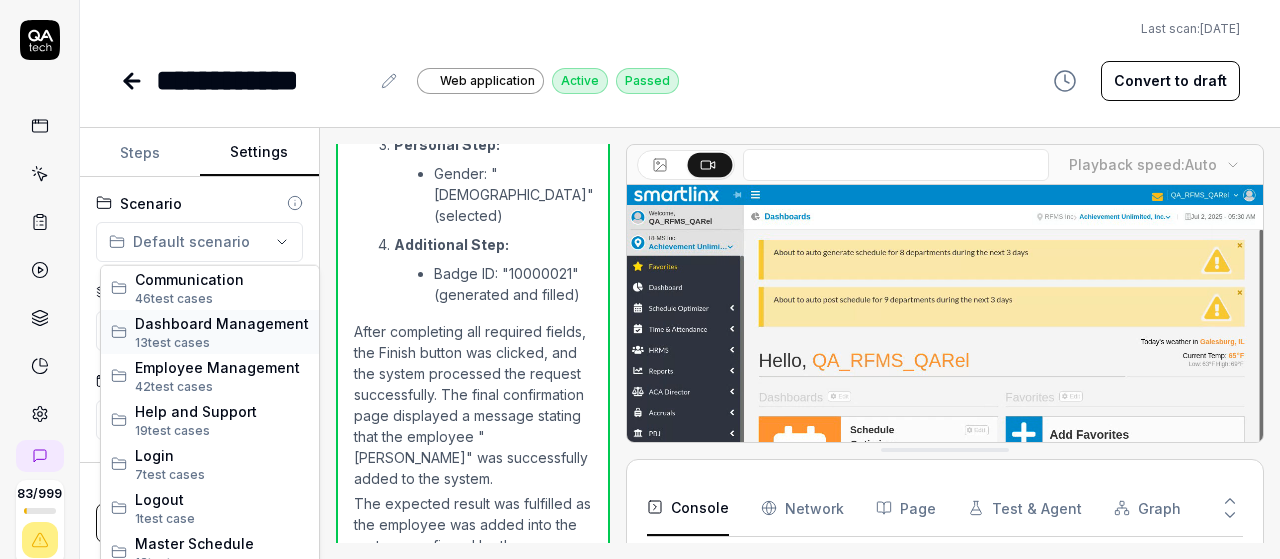 scroll, scrollTop: 430, scrollLeft: 0, axis: vertical 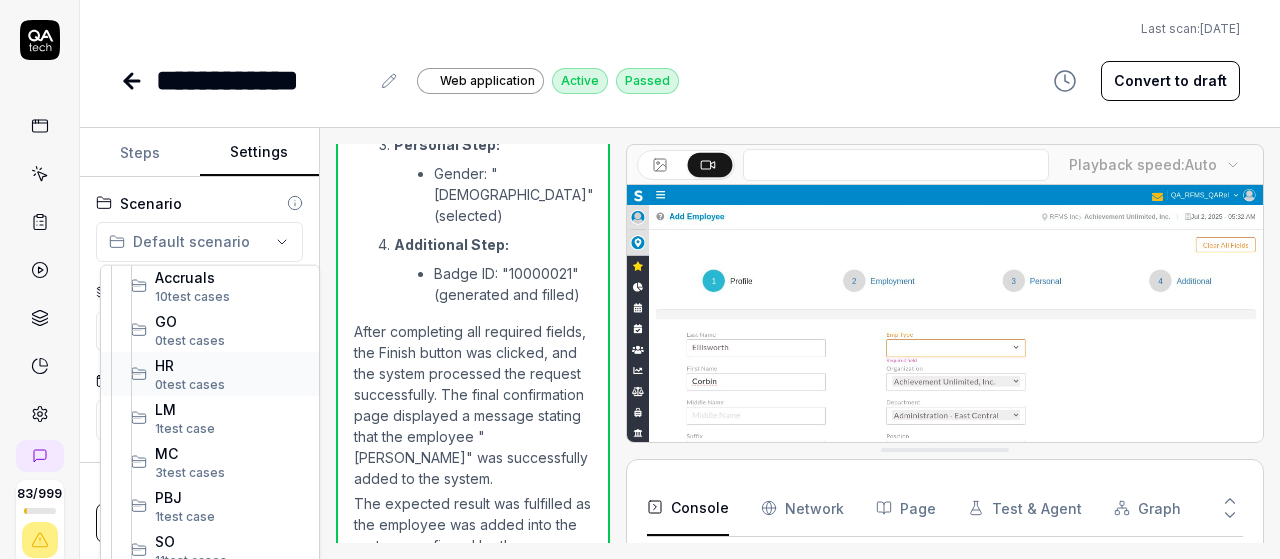 click on "HR" at bounding box center (232, 364) 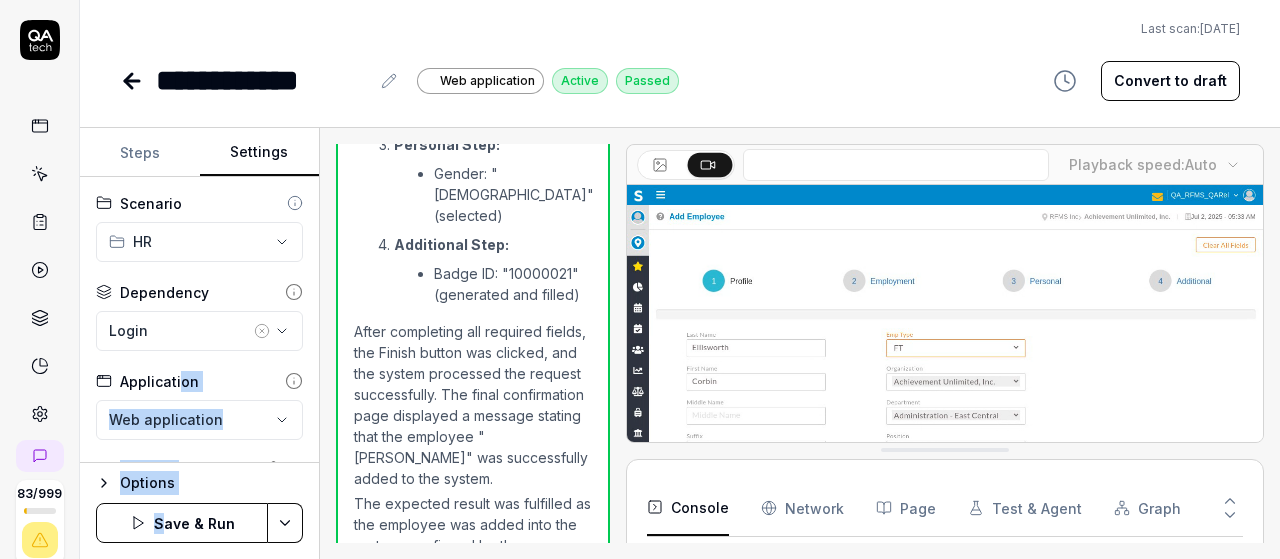 scroll, scrollTop: 125, scrollLeft: 0, axis: vertical 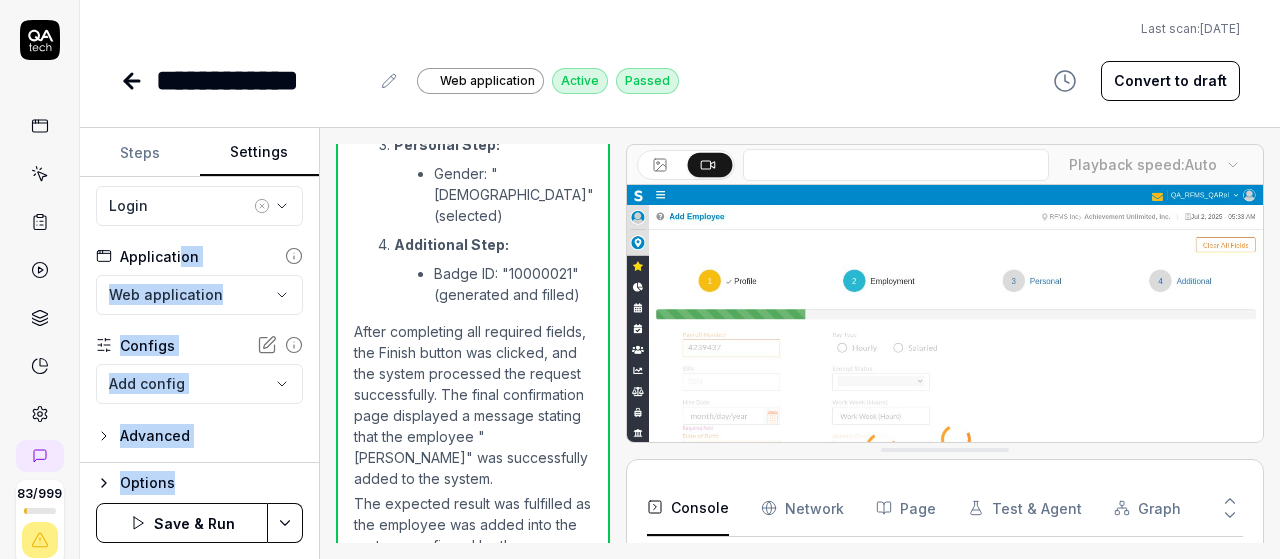 drag, startPoint x: 178, startPoint y: 371, endPoint x: 195, endPoint y: 489, distance: 119.218285 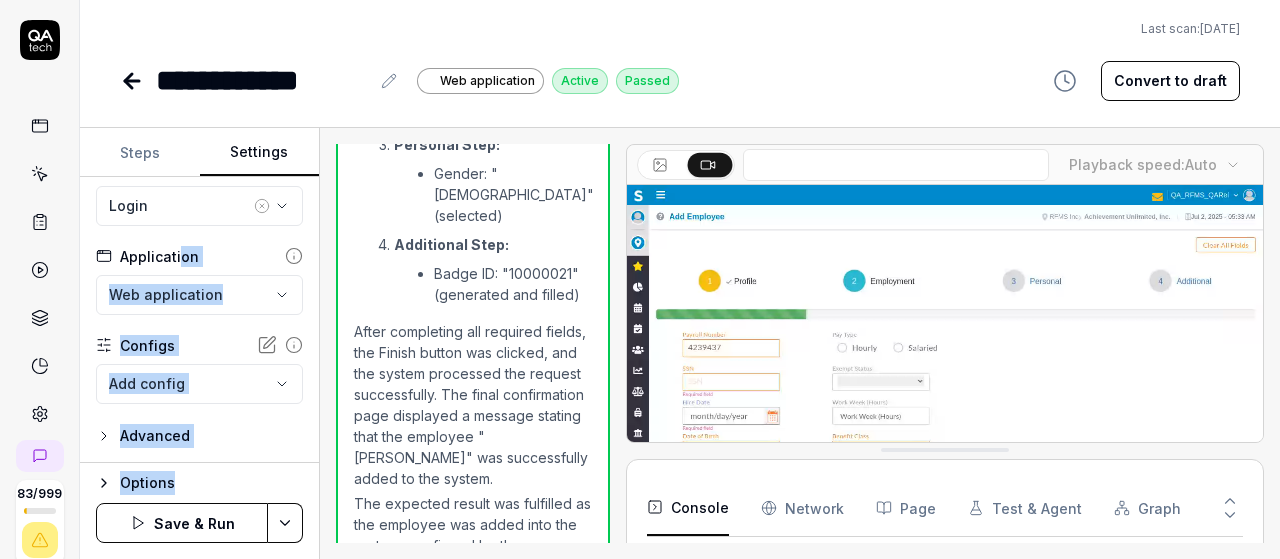 click on "**********" at bounding box center (200, 343) 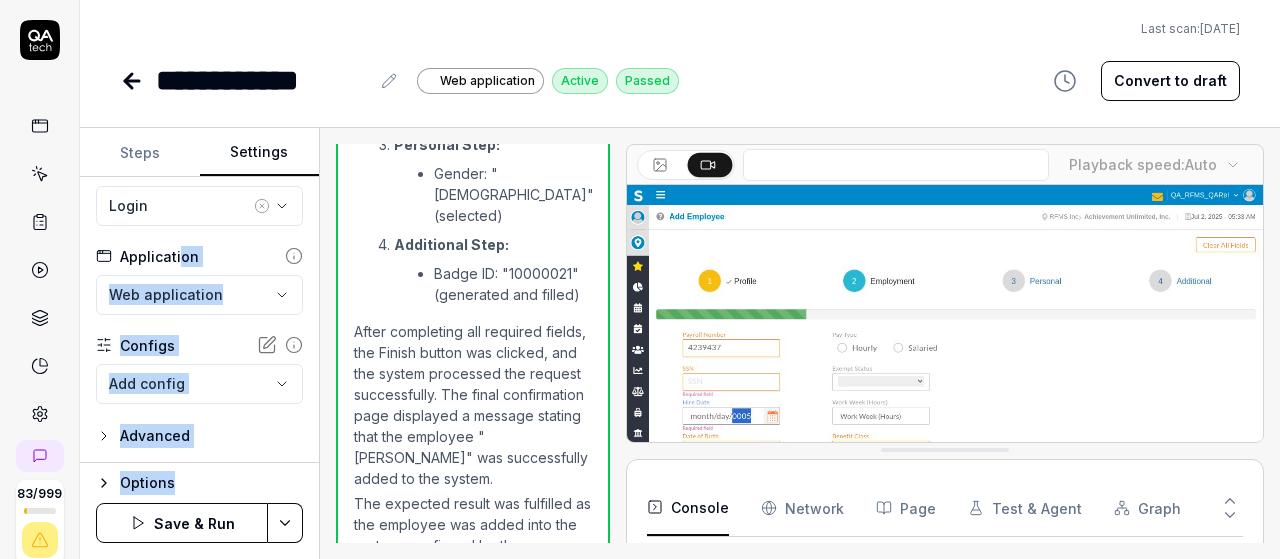 click on "Options" at bounding box center (211, 483) 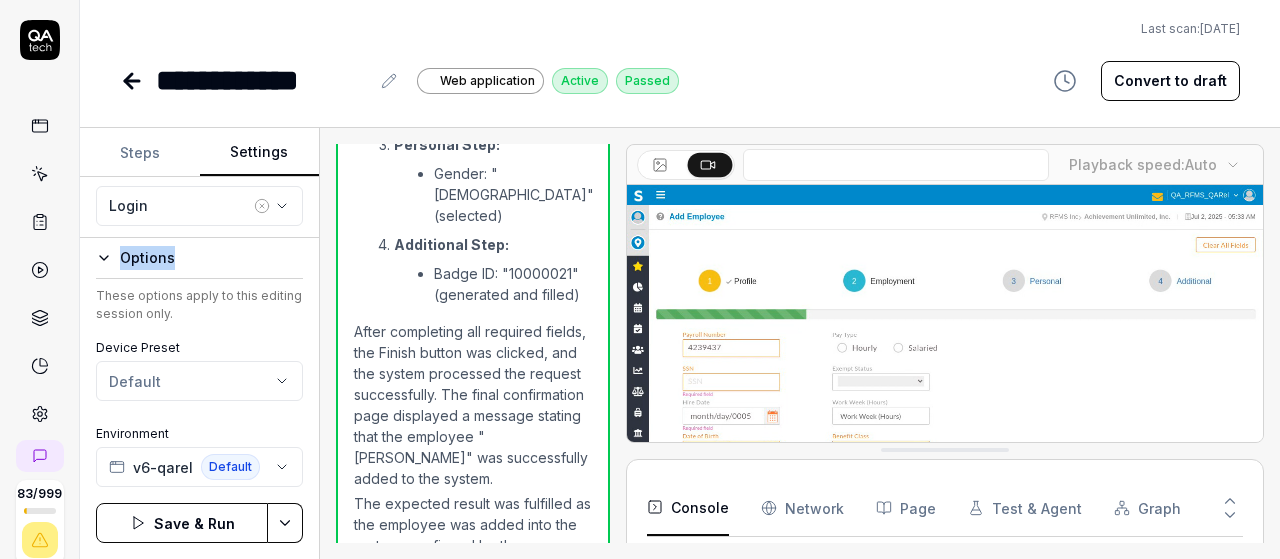 click on "Save & Run" at bounding box center [182, 523] 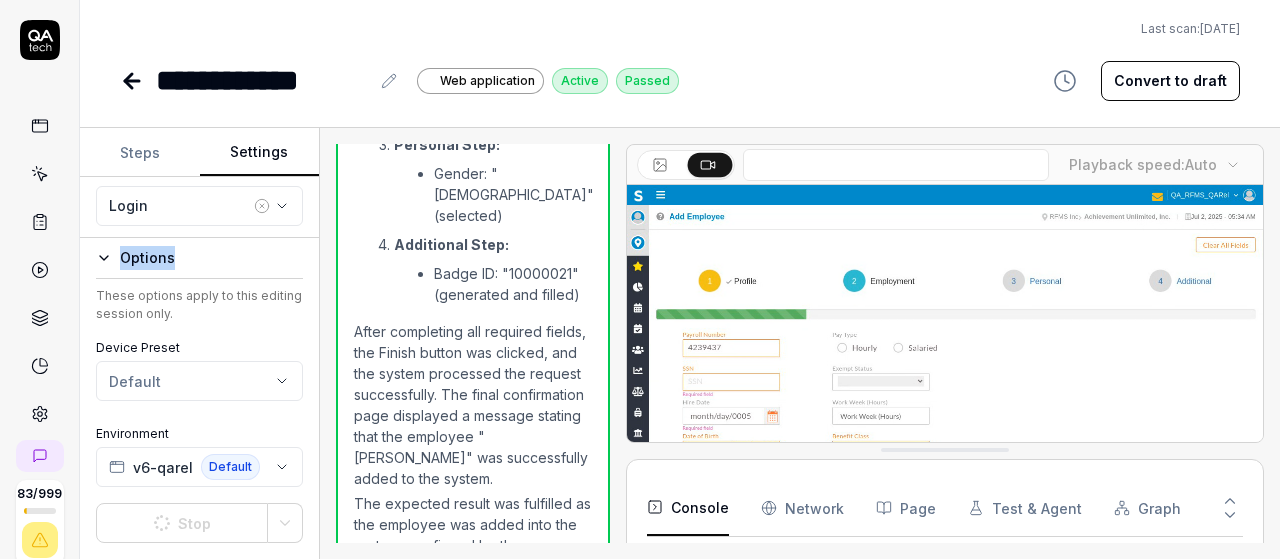 click 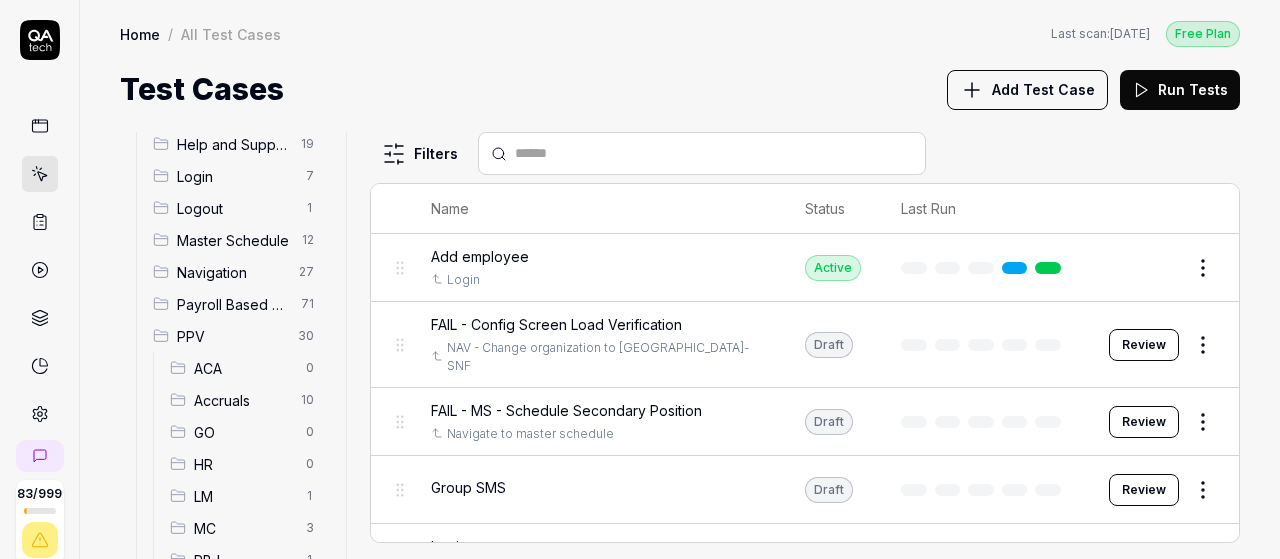 scroll, scrollTop: 242, scrollLeft: 0, axis: vertical 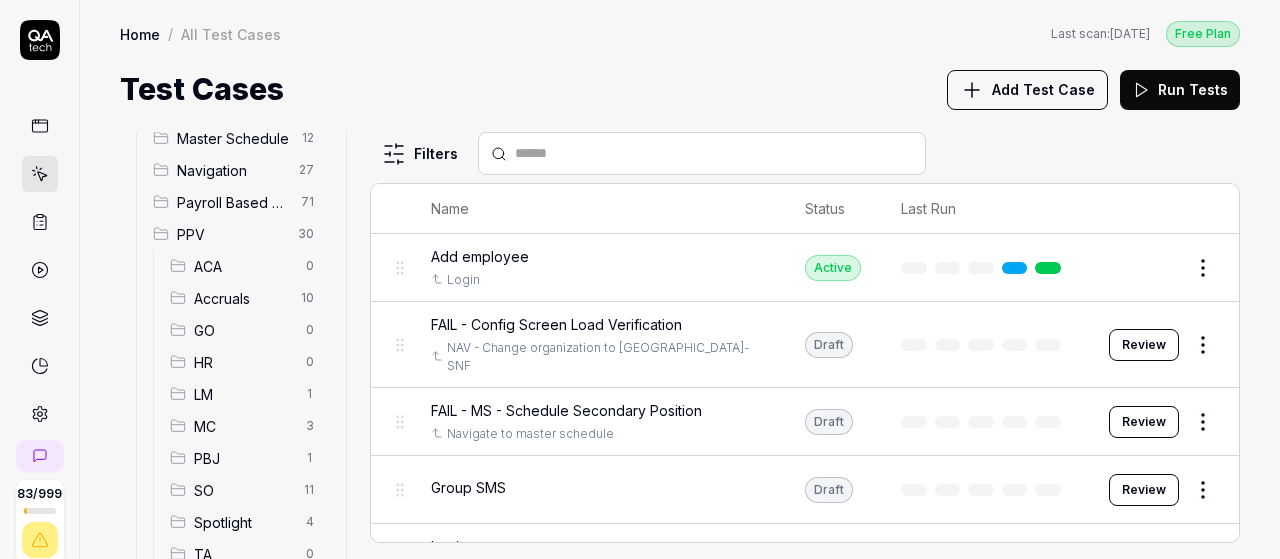 click on "HR" at bounding box center [244, 362] 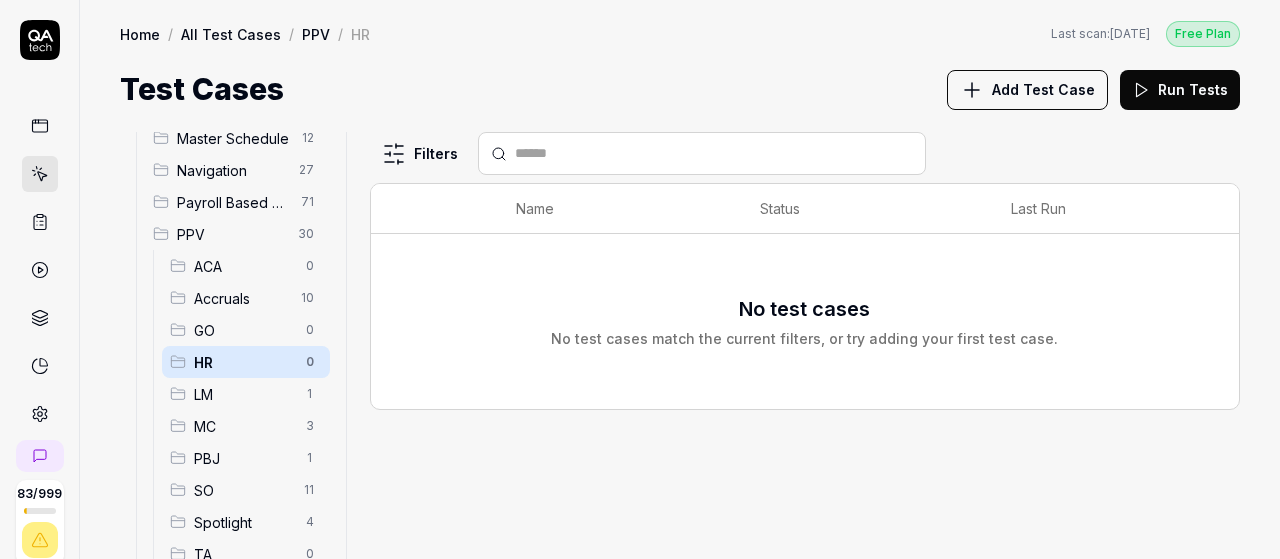 scroll, scrollTop: 333, scrollLeft: 0, axis: vertical 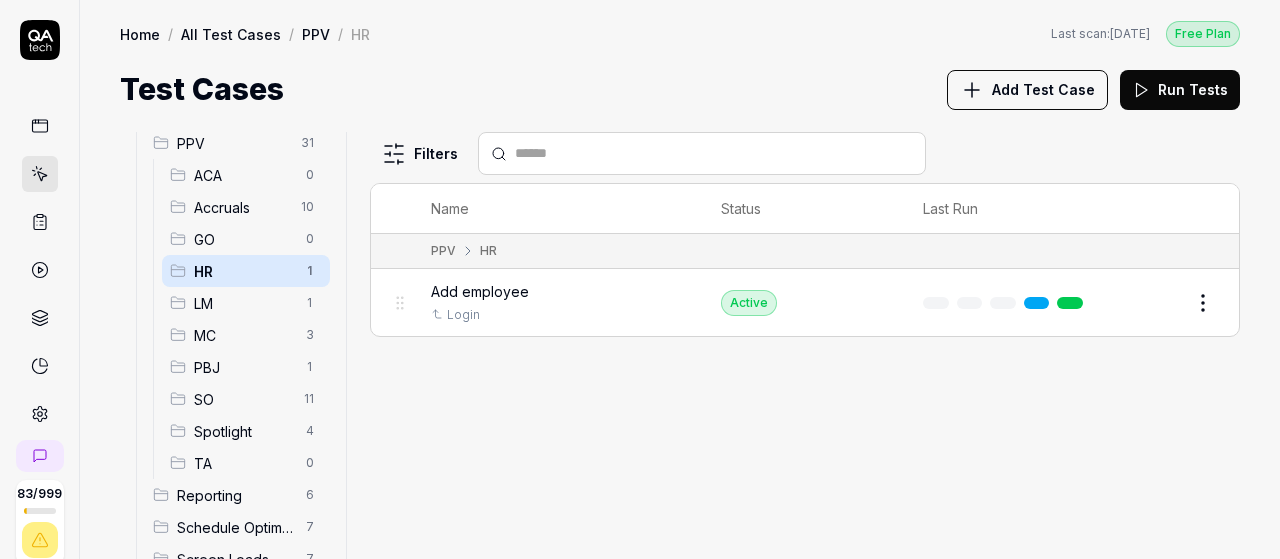 click on "Filters Name Status Last Run PPV HR Add employee Login Active Edit" at bounding box center (805, 345) 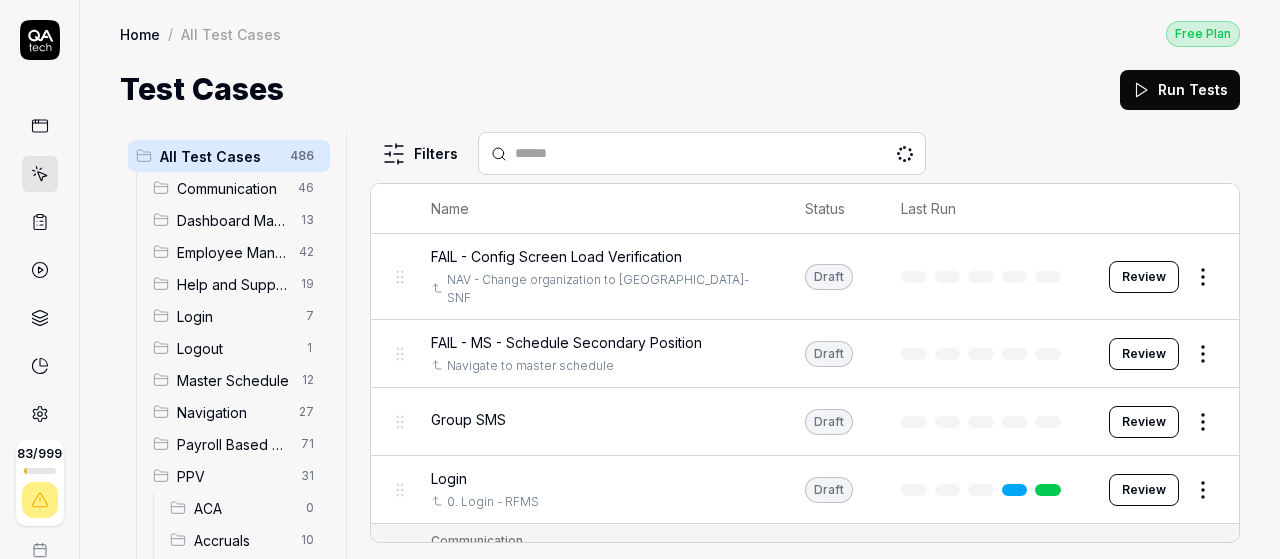 scroll, scrollTop: 0, scrollLeft: 0, axis: both 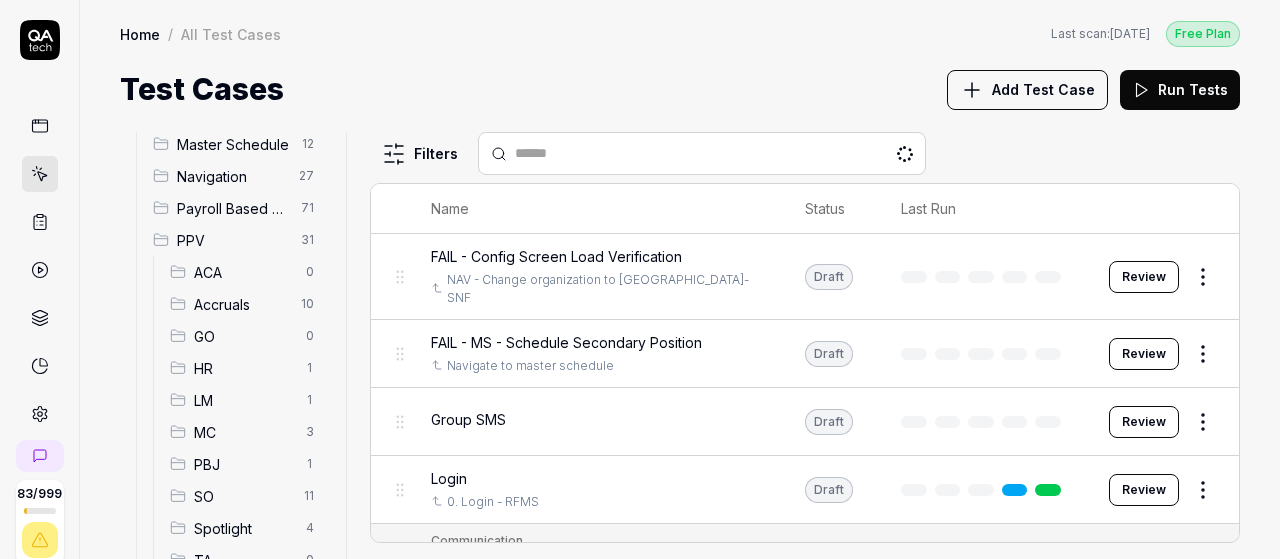 click on "PBJ" at bounding box center (244, 464) 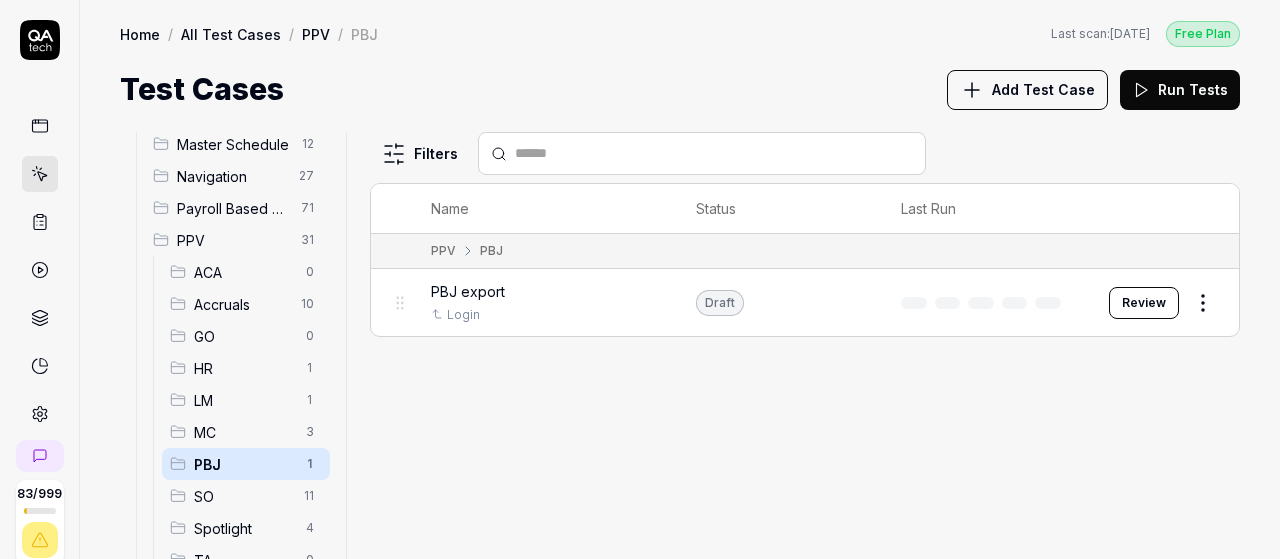 click on "Payroll Based Journal" at bounding box center [233, 208] 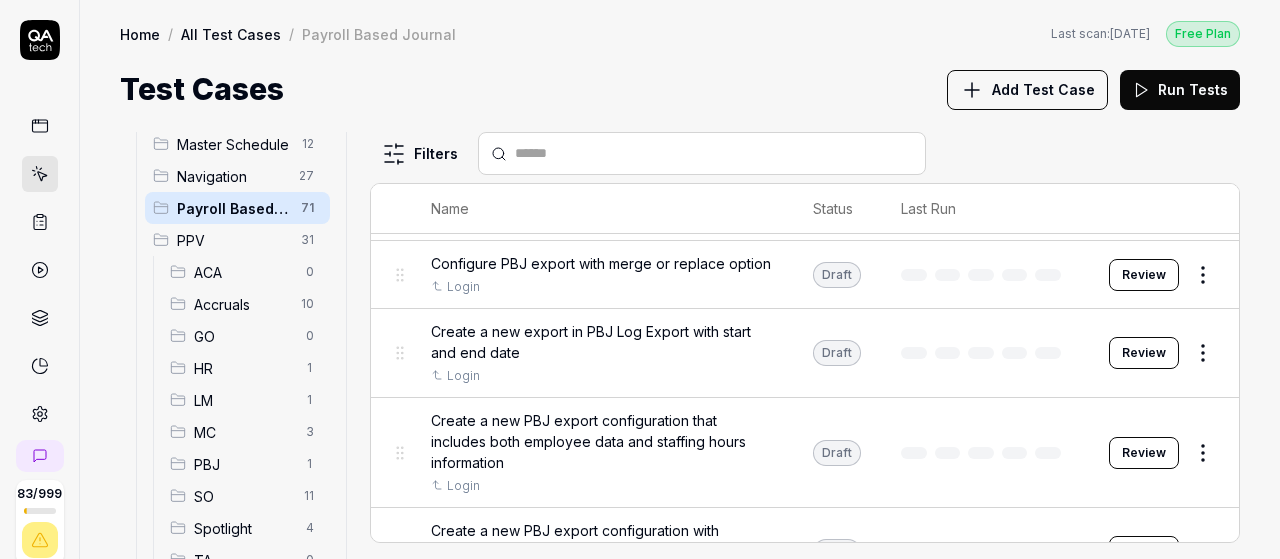 scroll, scrollTop: 0, scrollLeft: 0, axis: both 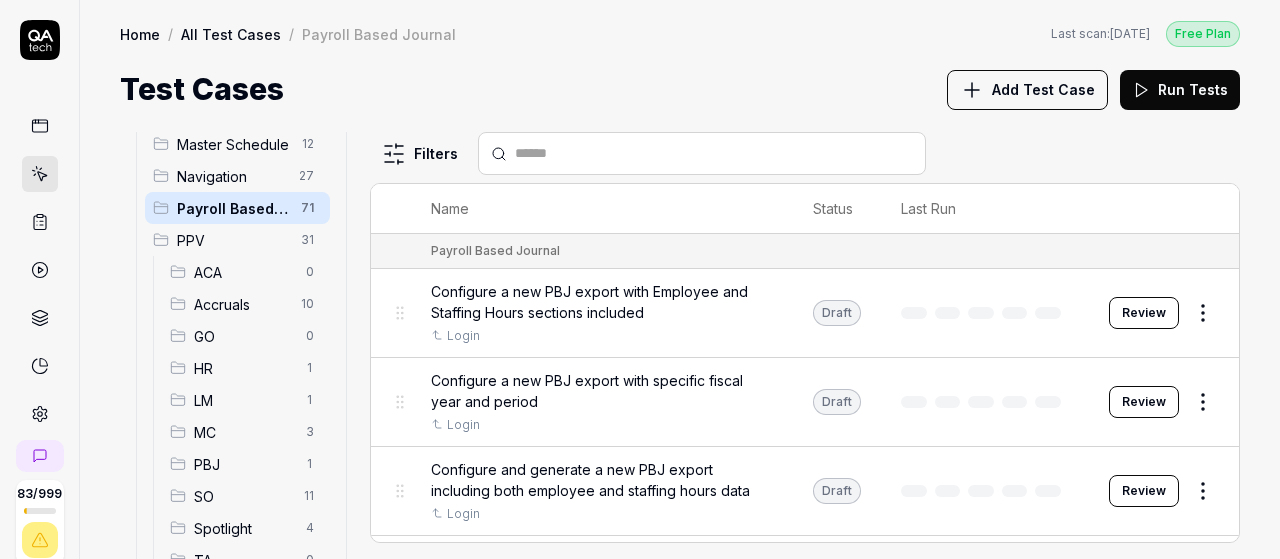 click on "Review" at bounding box center [1144, 313] 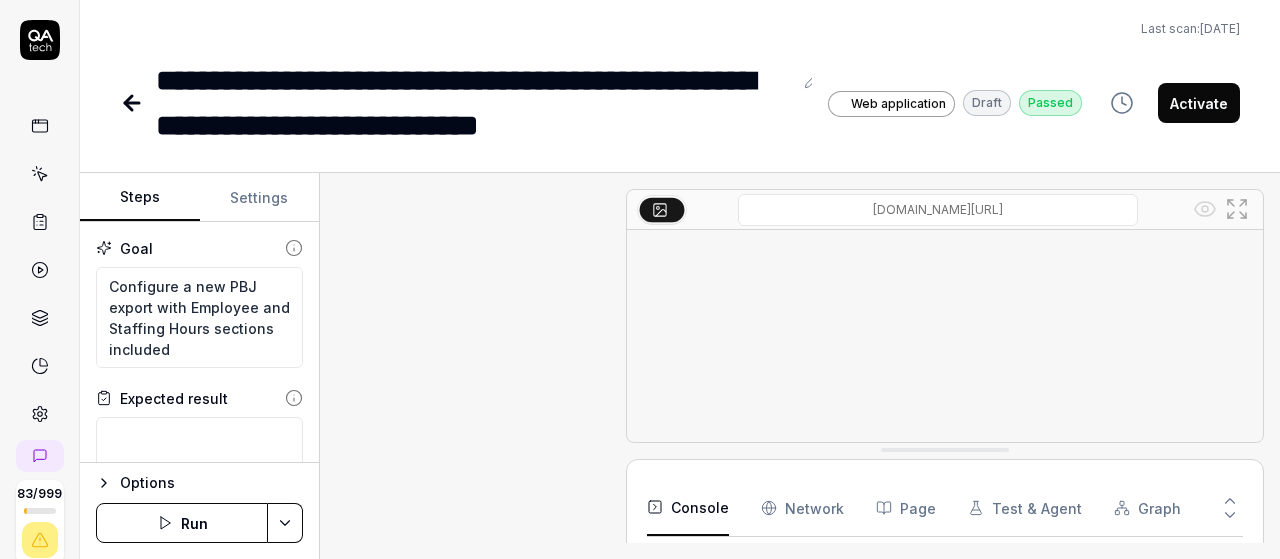 scroll, scrollTop: 774, scrollLeft: 0, axis: vertical 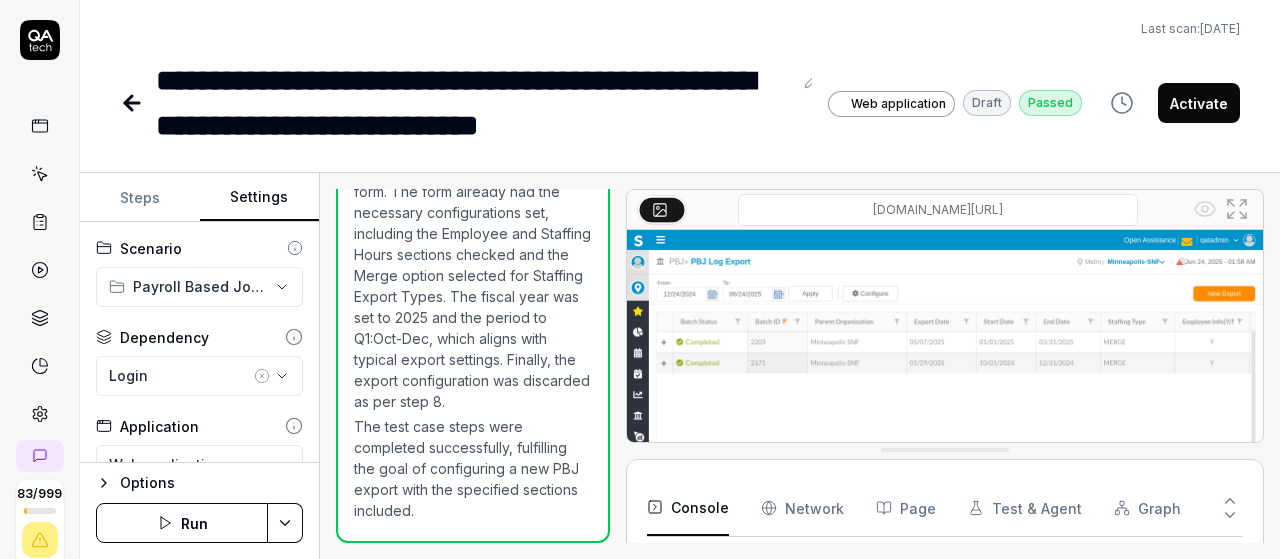 click on "Settings" at bounding box center (260, 198) 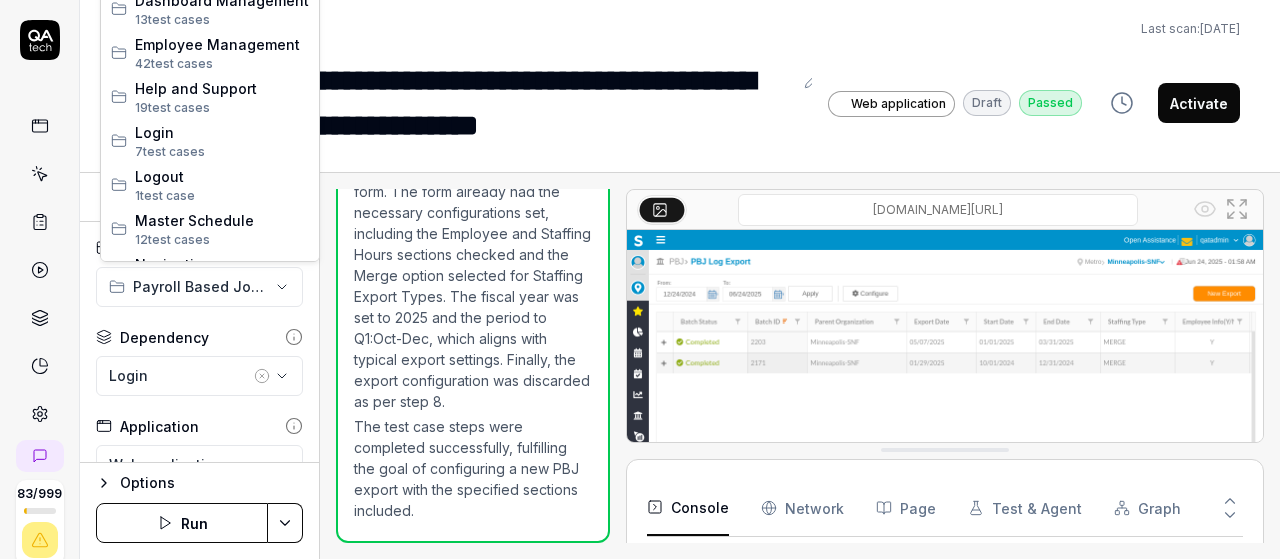click on "**********" at bounding box center [640, 279] 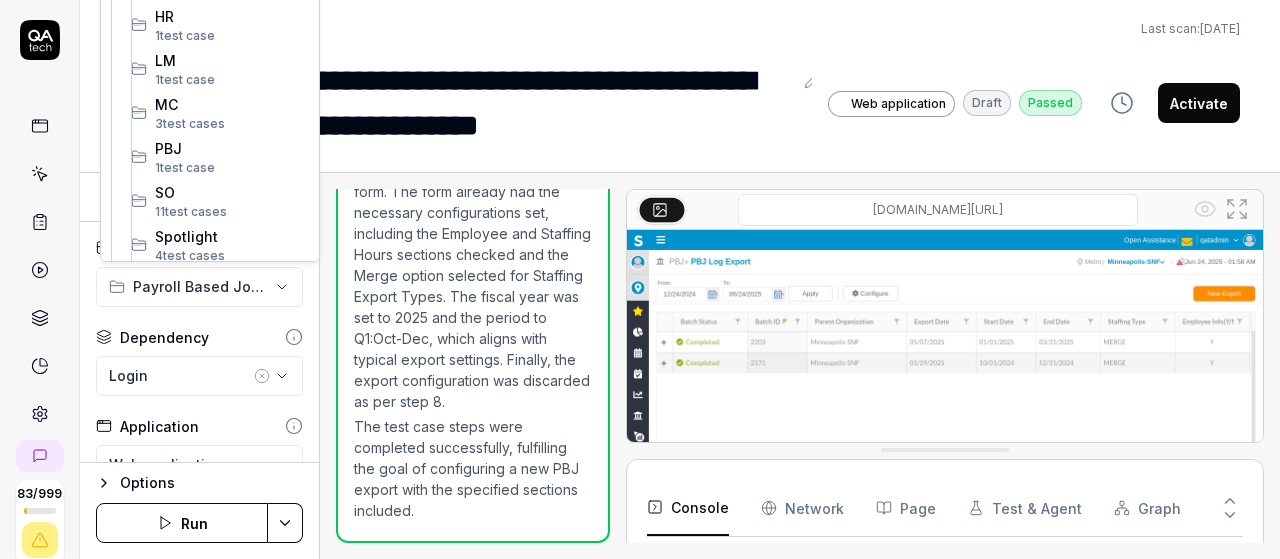 scroll, scrollTop: 524, scrollLeft: 0, axis: vertical 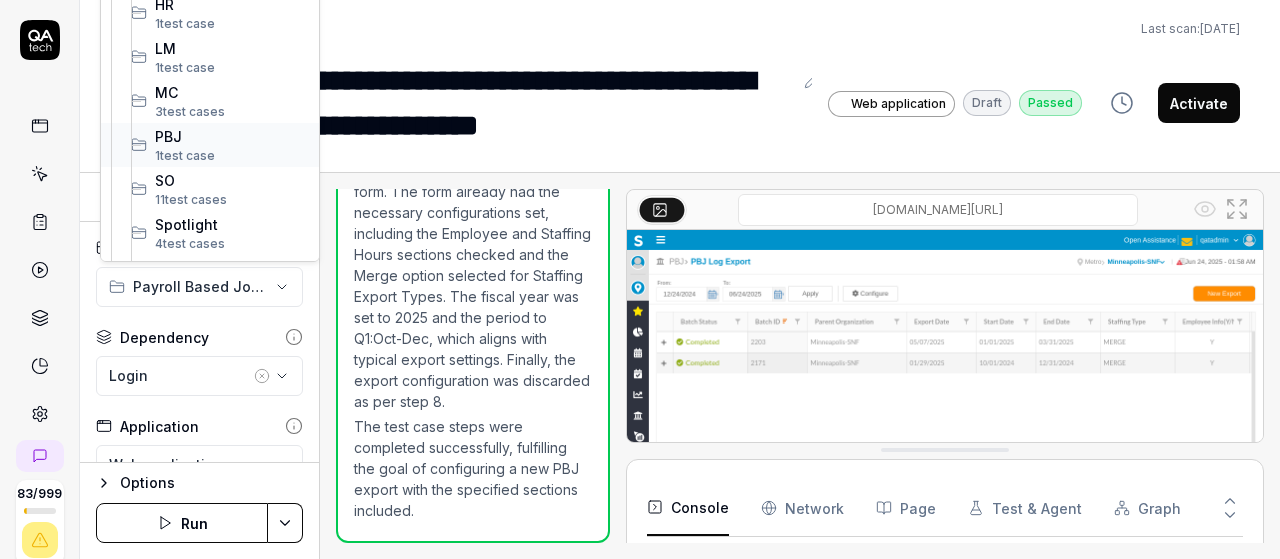 click on "1  test case" at bounding box center [232, 156] 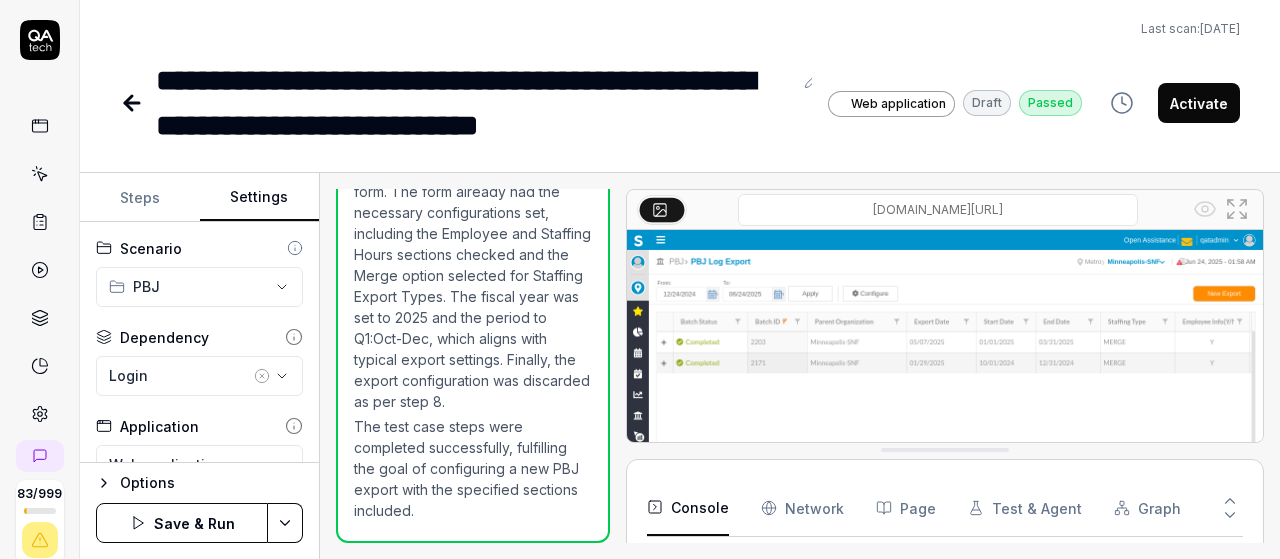 click on "Save & Run" at bounding box center (182, 523) 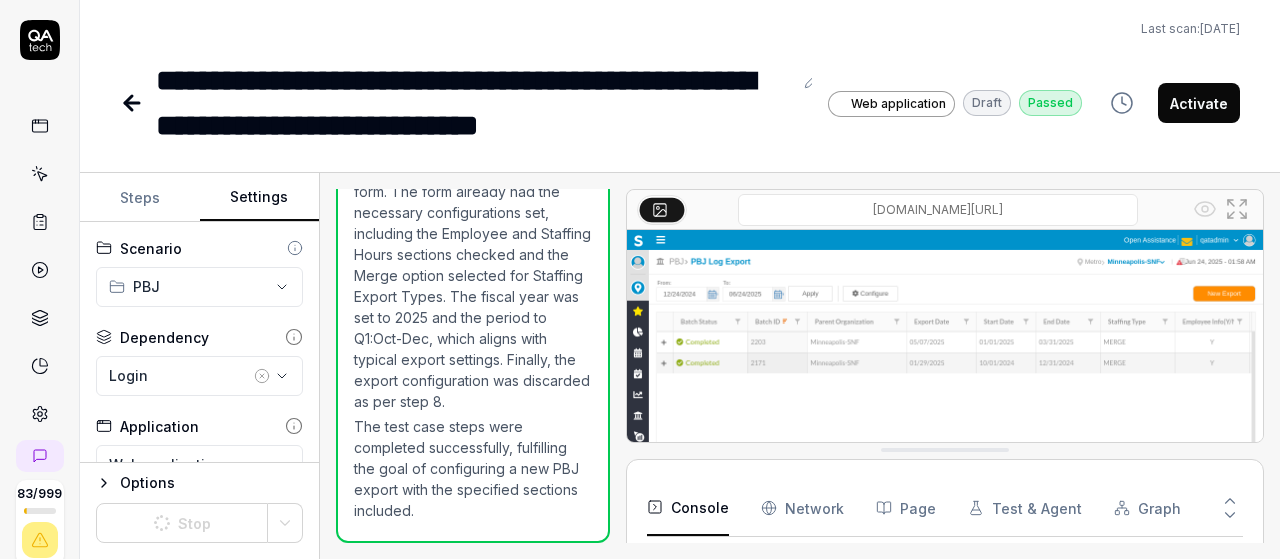 click at bounding box center [134, 103] 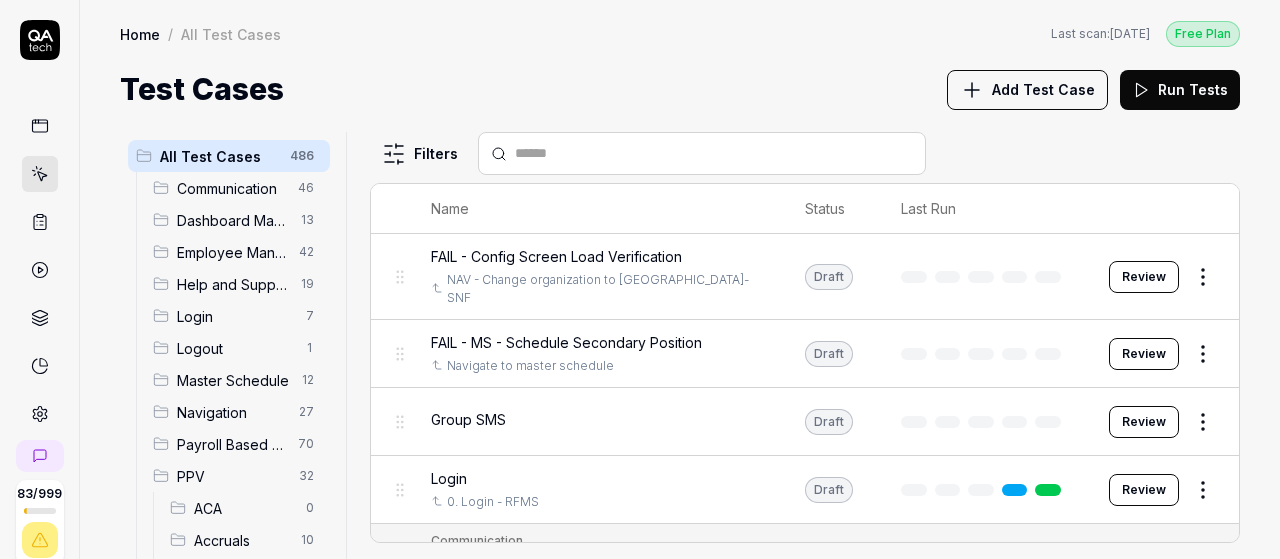 scroll, scrollTop: 121, scrollLeft: 0, axis: vertical 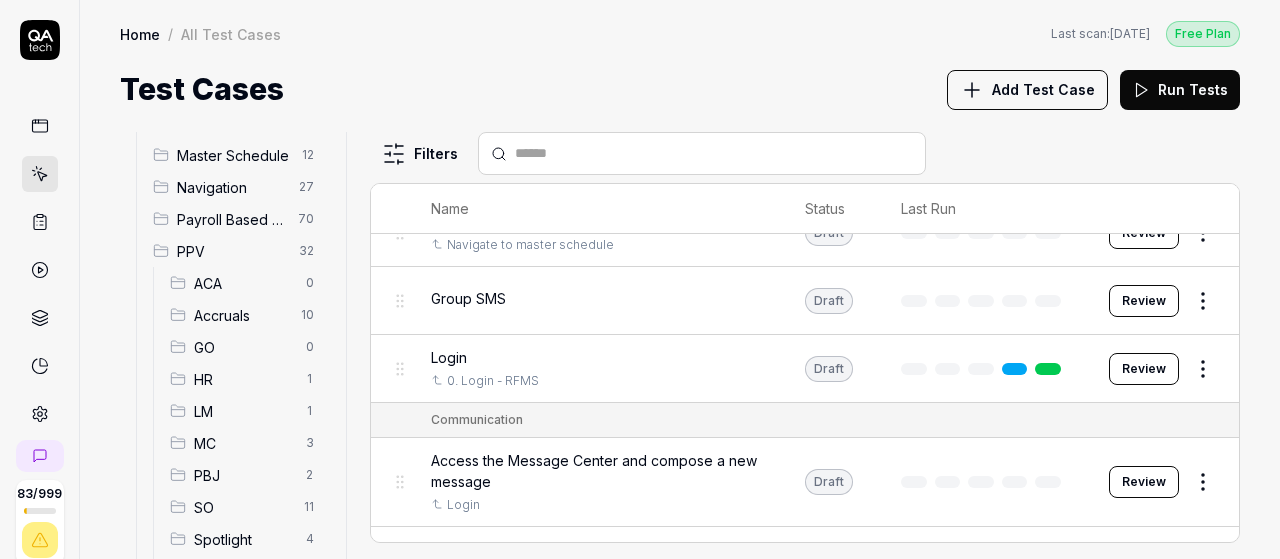 click on "HR" at bounding box center (244, 379) 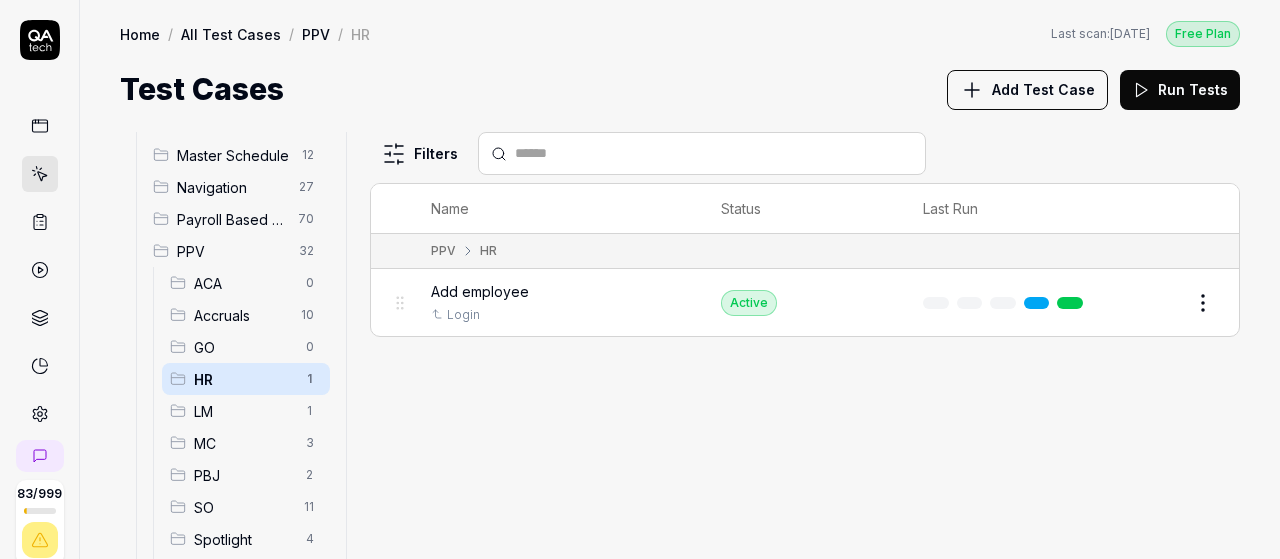 scroll, scrollTop: 0, scrollLeft: 0, axis: both 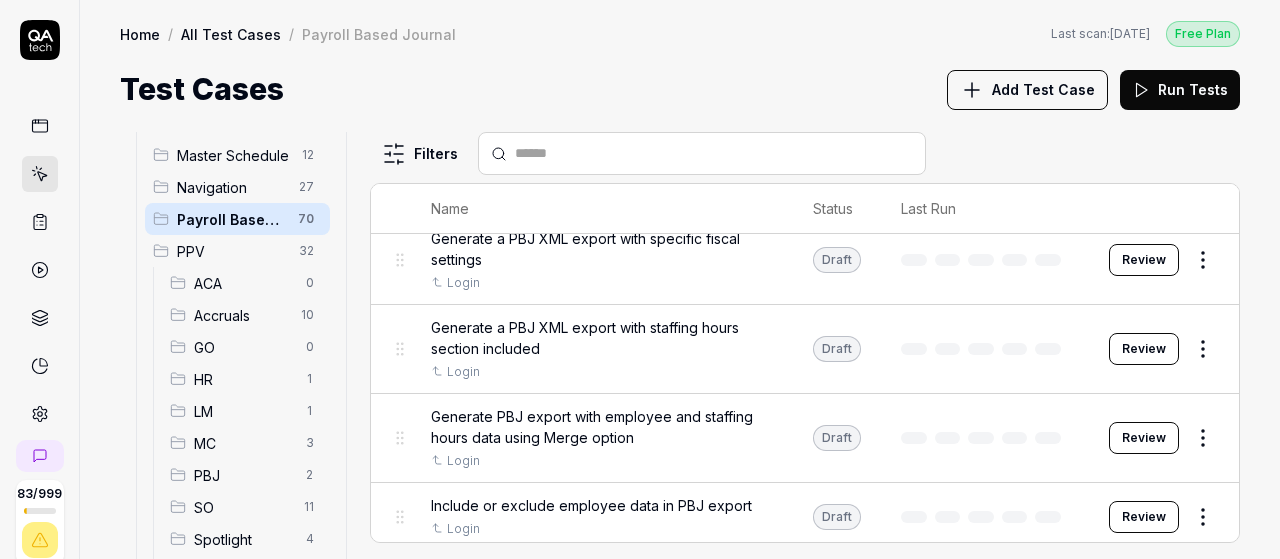 click on "Review" at bounding box center (1144, 260) 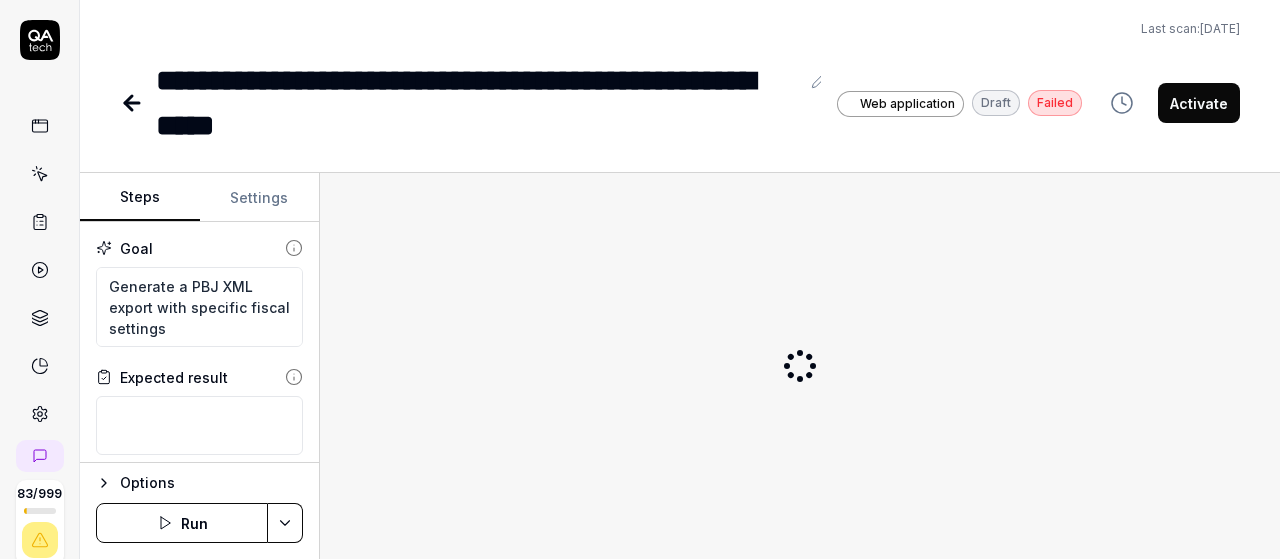 click on "Failed" at bounding box center (1055, 103) 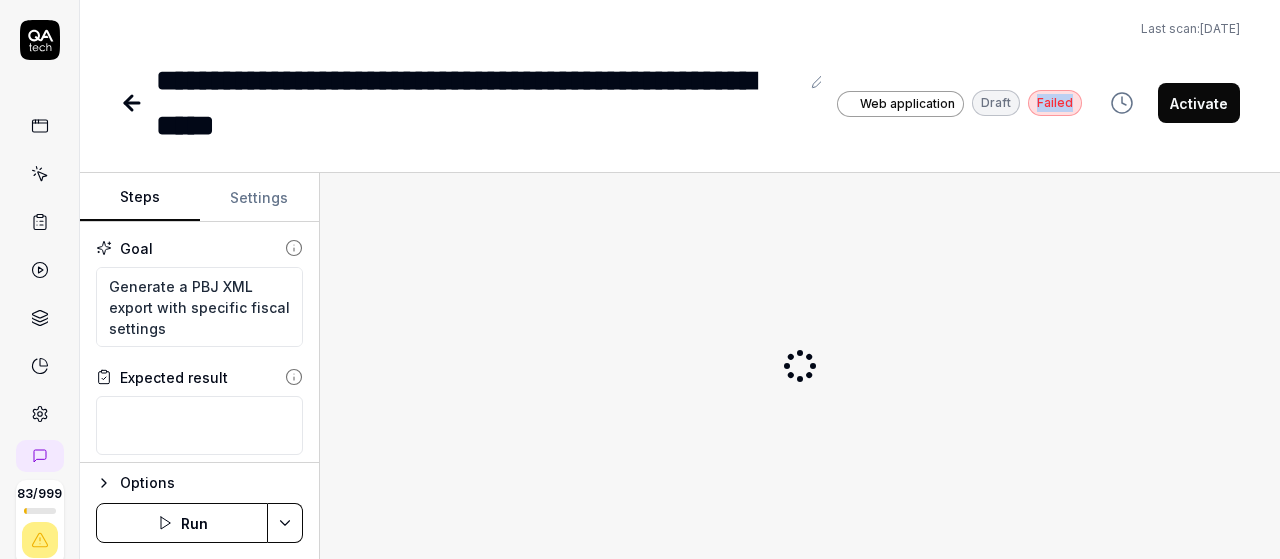 click on "Failed" at bounding box center [1055, 103] 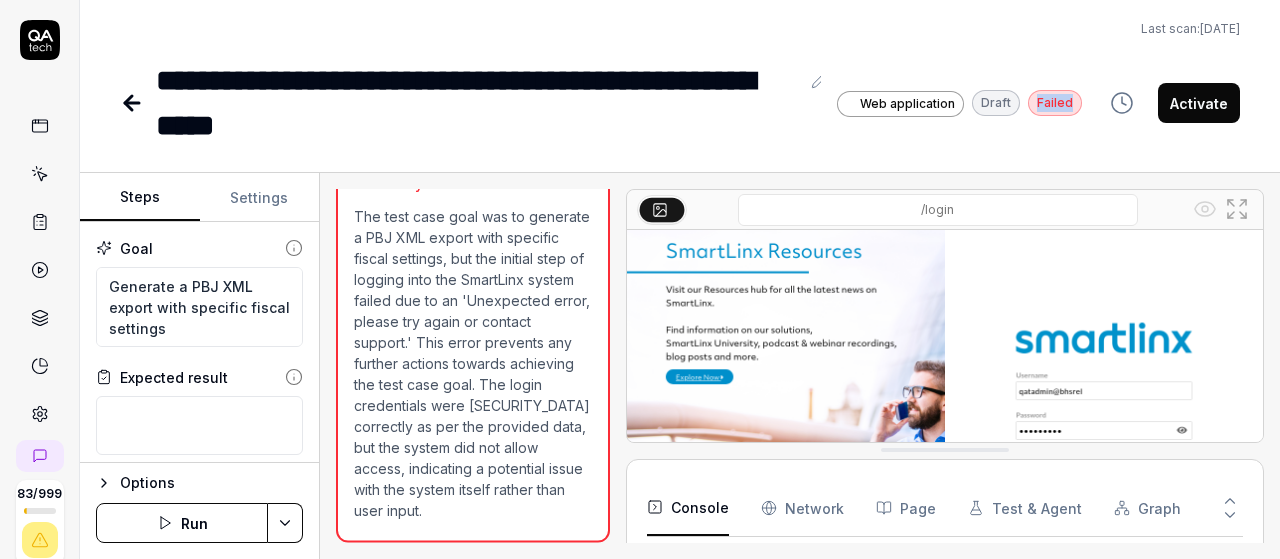 scroll, scrollTop: 263, scrollLeft: 0, axis: vertical 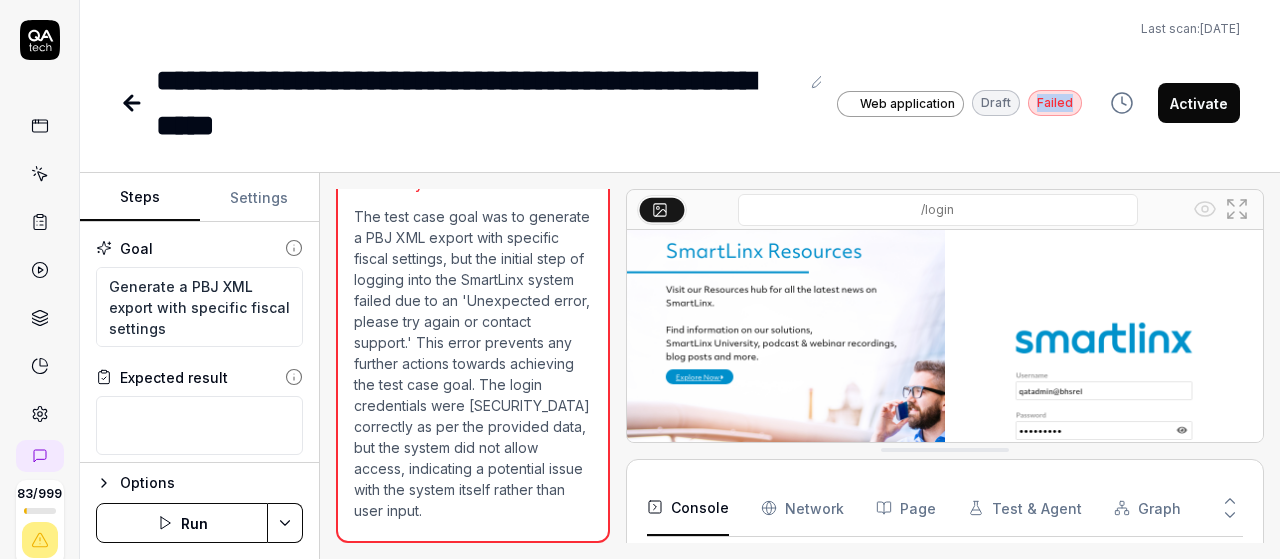 click 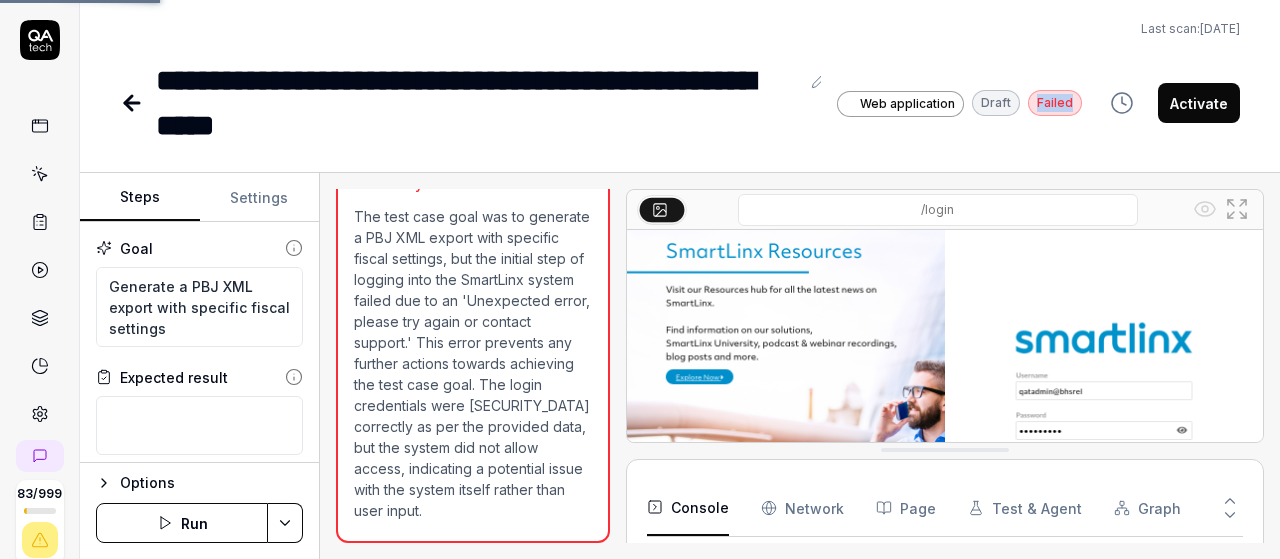 scroll, scrollTop: 163, scrollLeft: 0, axis: vertical 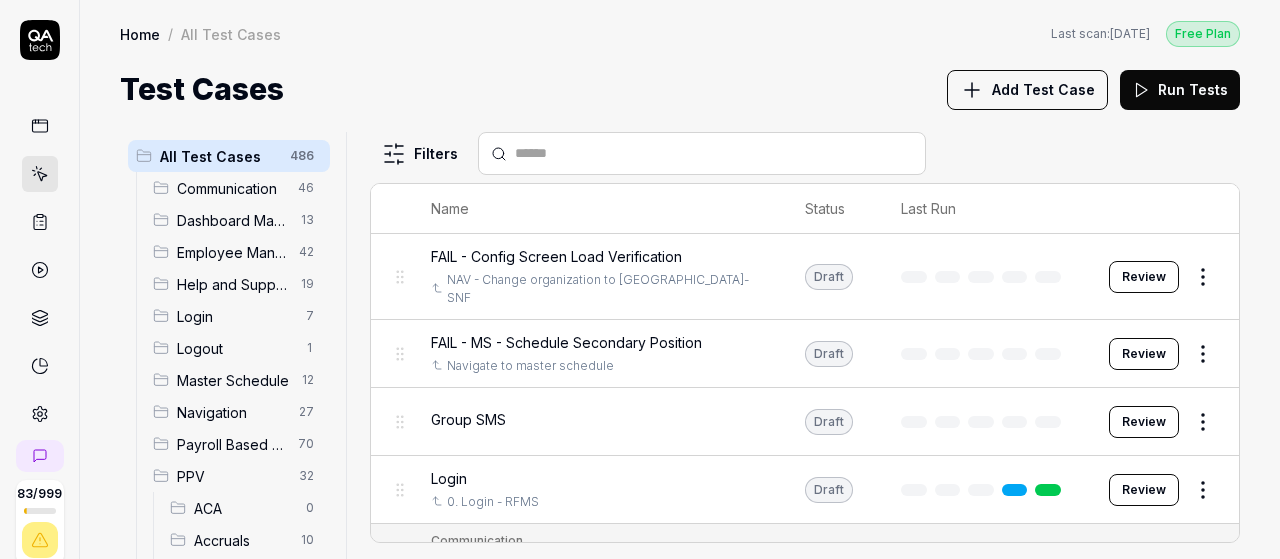click on "Communication 46 Dashboard Management 13 Employee Management 42 Help and Support 19 Login 7 Logout 1 Master Schedule 12 Navigation 27 Payroll Based Journal 70 PPV 32 ACA 0 Accruals 10 GO 0 HR 1 LM 1 MC 3 PBJ 2 SO 11 Spotlight 4 TA 0 Reporting 6 Schedule Optimizer 7 Screen Loads 7 TestPPV 0 Time & Attendance 192 User Profile 1" at bounding box center [233, 588] 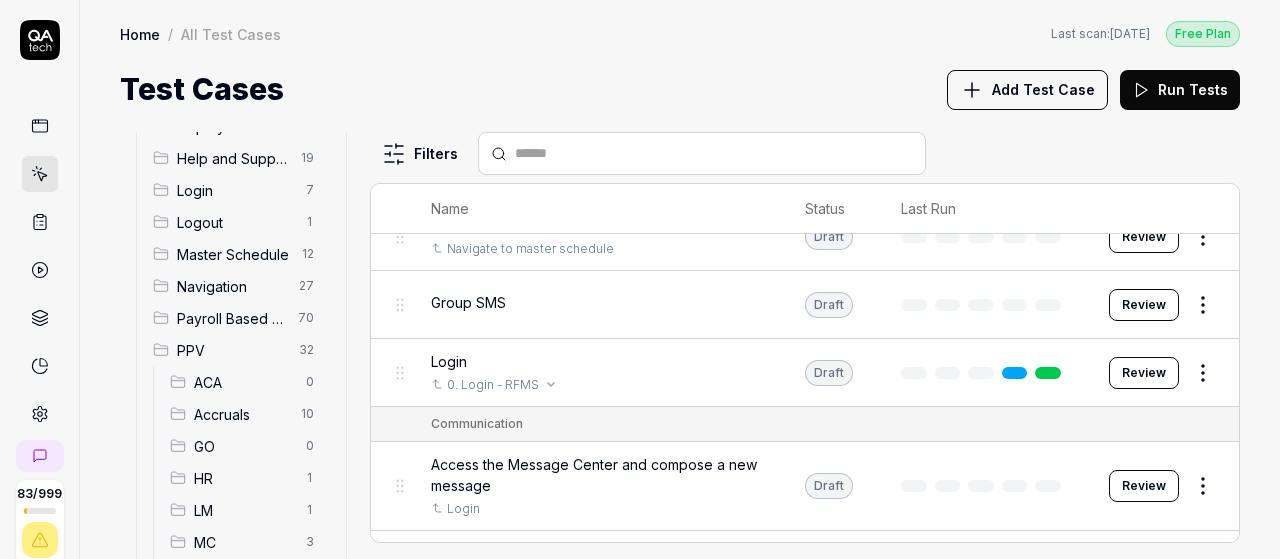 scroll, scrollTop: 116, scrollLeft: 0, axis: vertical 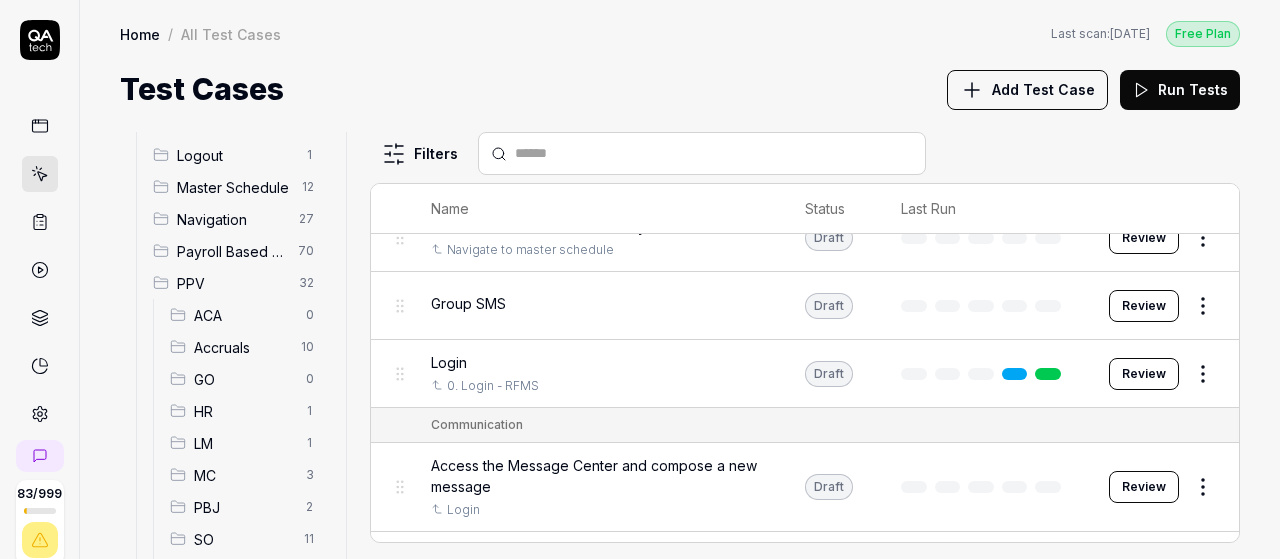 click on "Payroll Based Journal 70" at bounding box center [237, 251] 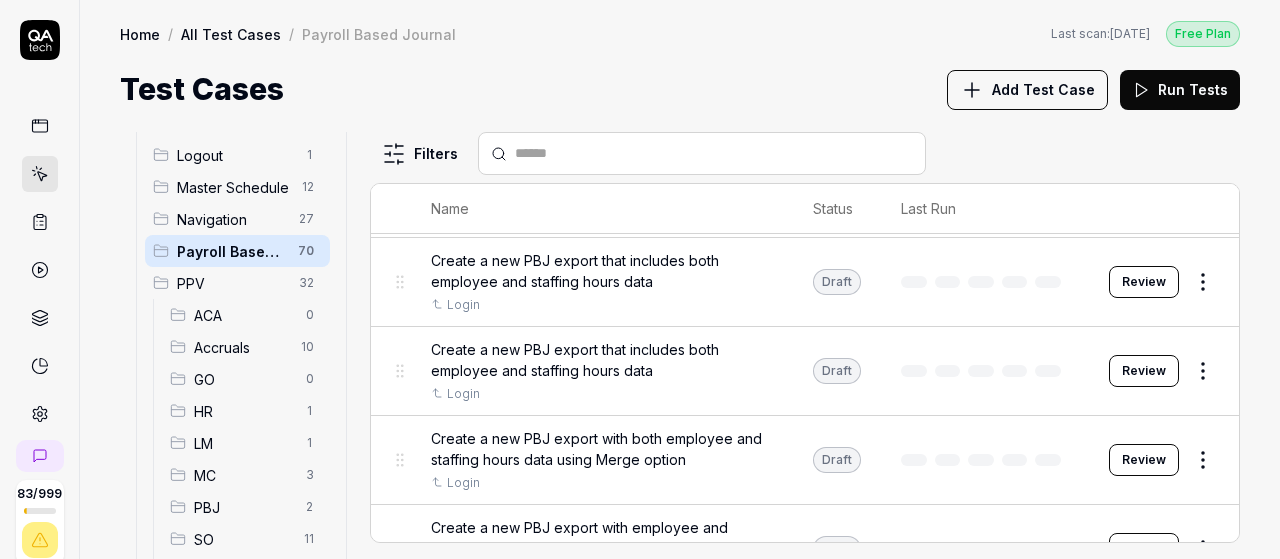 scroll, scrollTop: 812, scrollLeft: 0, axis: vertical 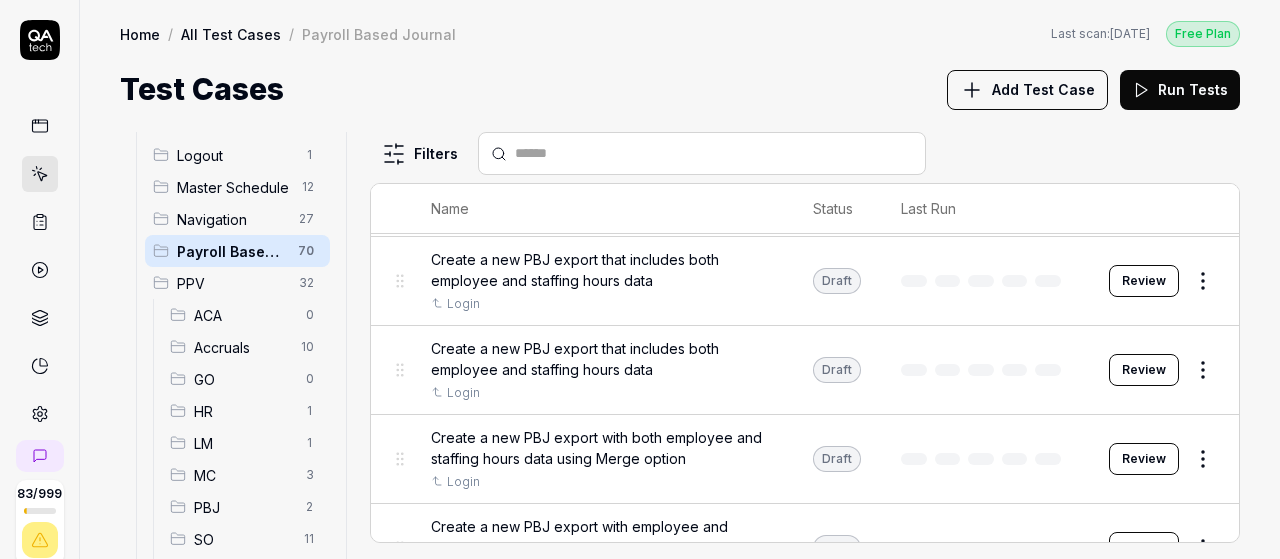 click on "Review" at bounding box center (1144, 370) 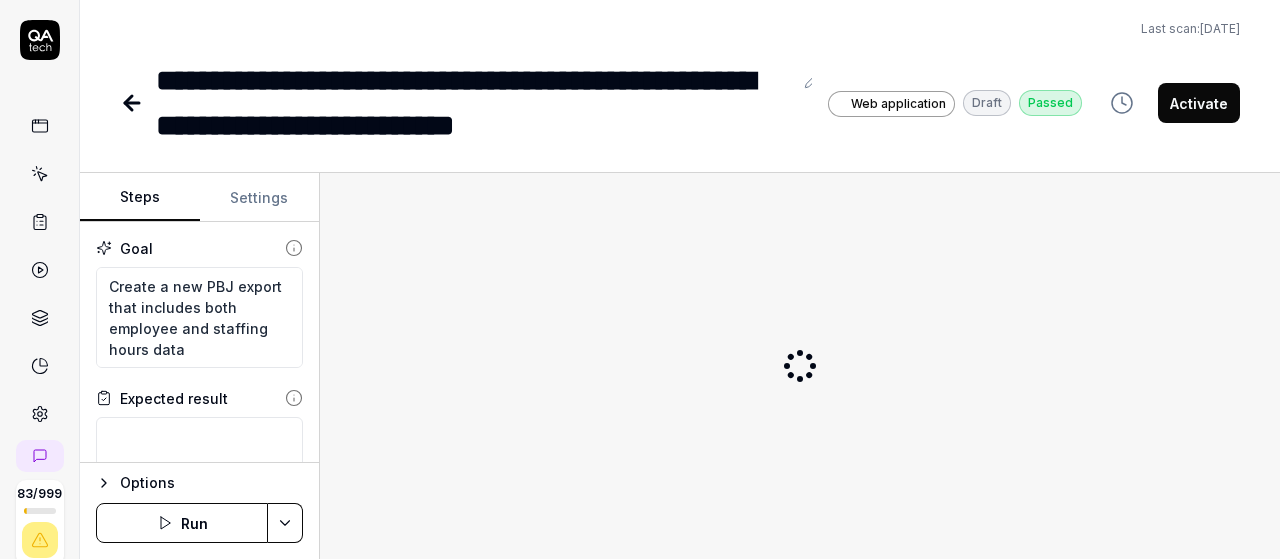 type on "*" 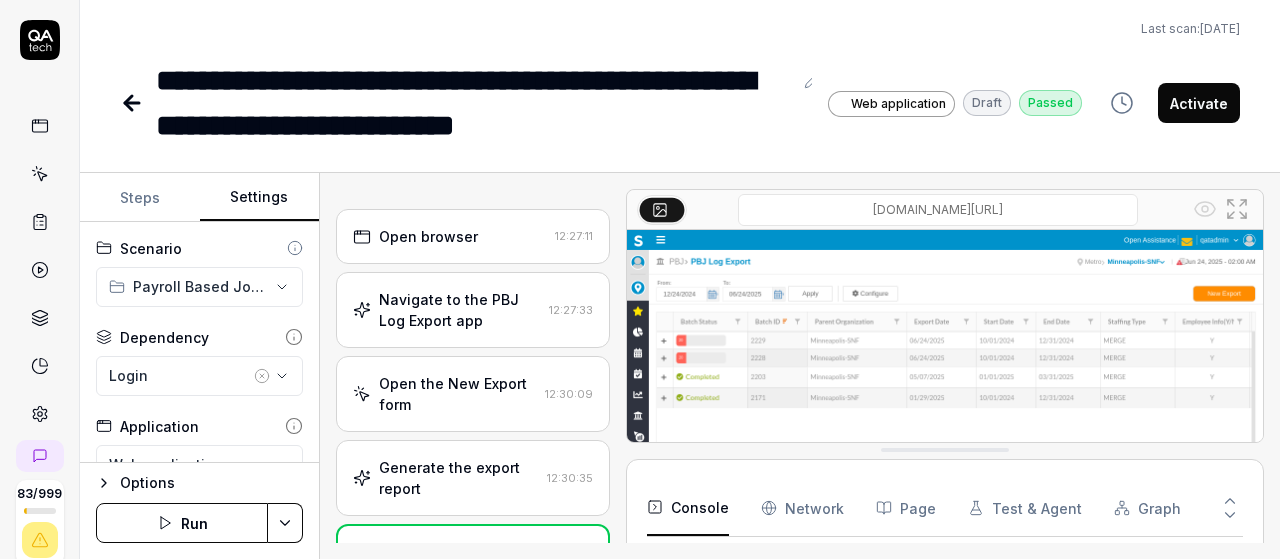 click on "Settings" at bounding box center (260, 198) 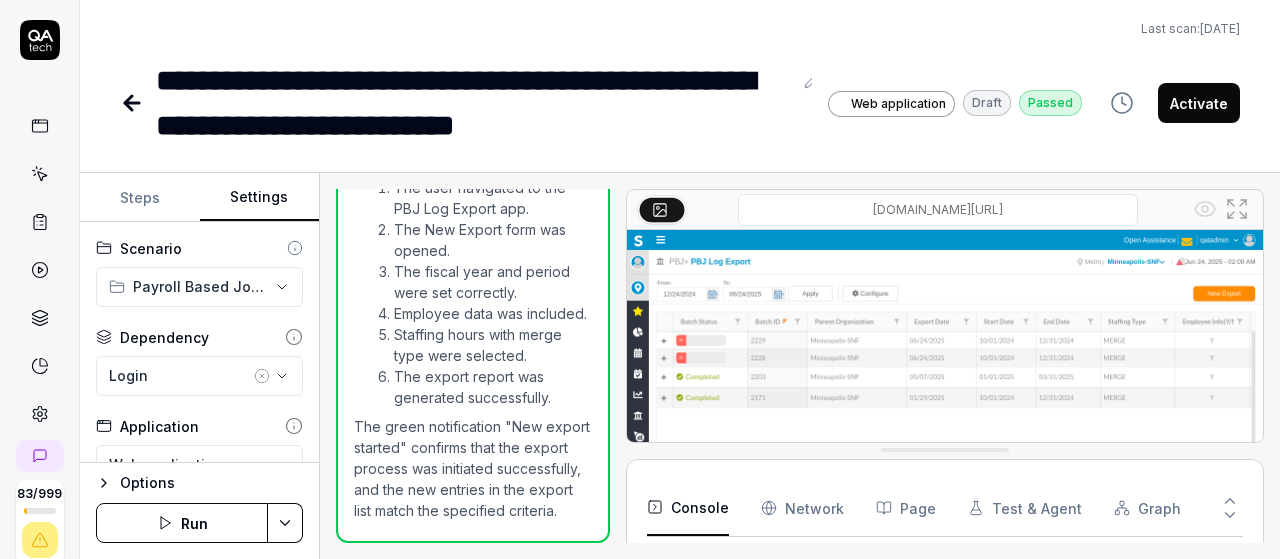 scroll, scrollTop: 828, scrollLeft: 0, axis: vertical 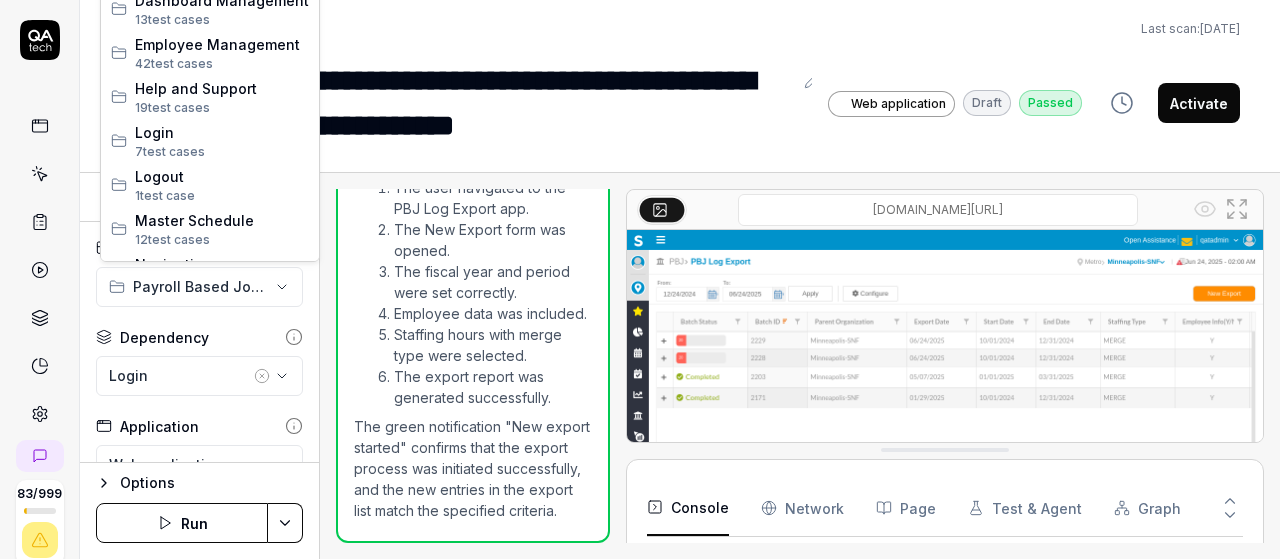 click on "**********" at bounding box center [640, 279] 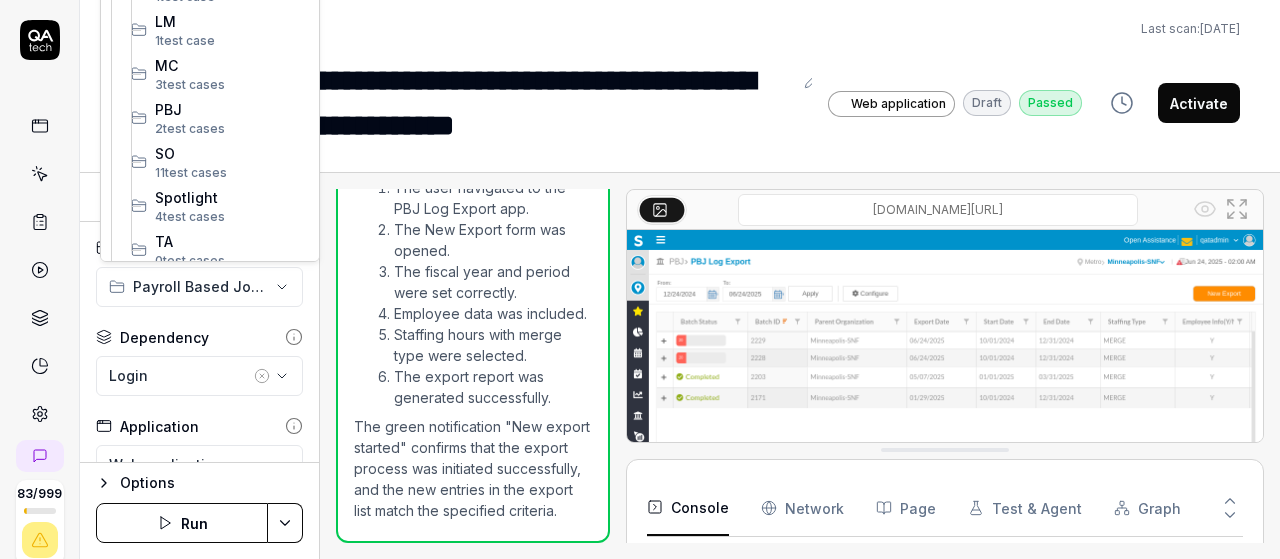 scroll, scrollTop: 552, scrollLeft: 0, axis: vertical 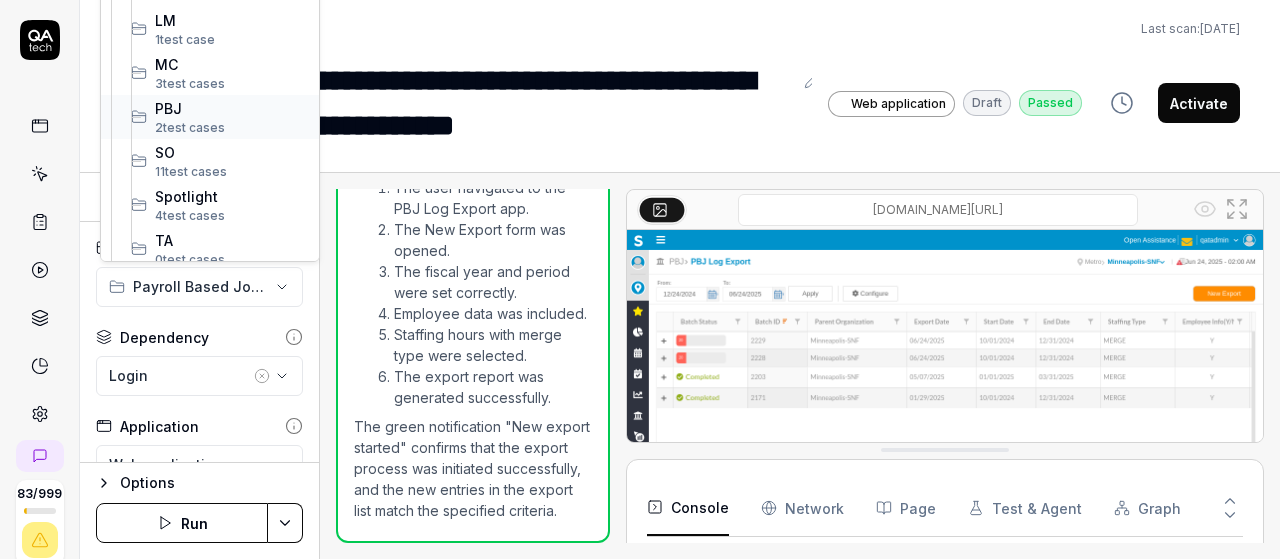 click on "2  test case" at bounding box center (186, 127) 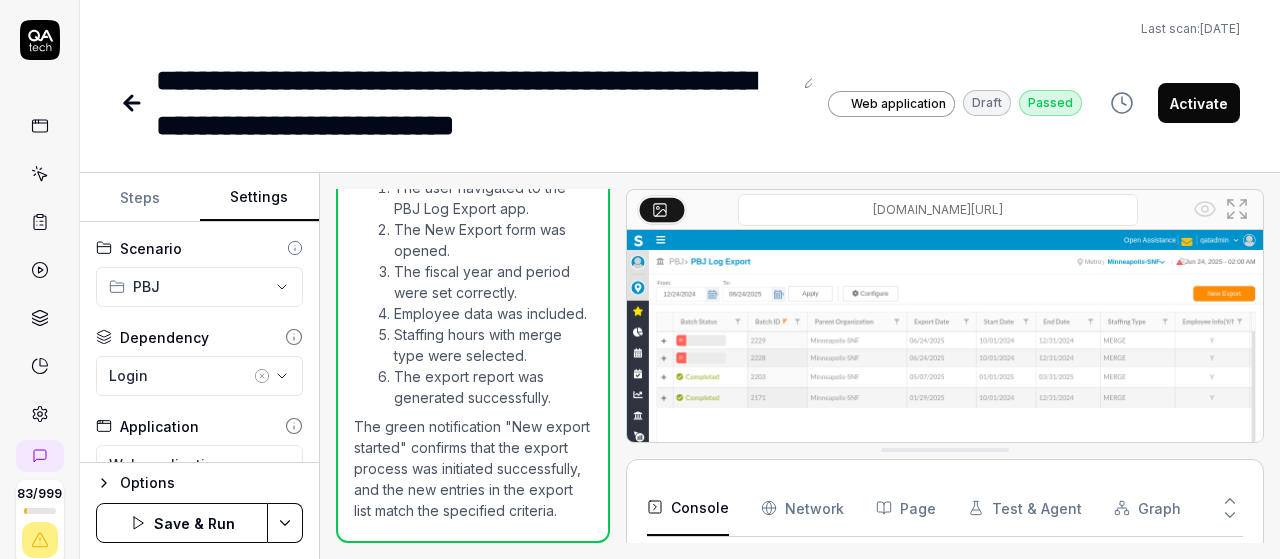 click on "Save & Run" at bounding box center [182, 523] 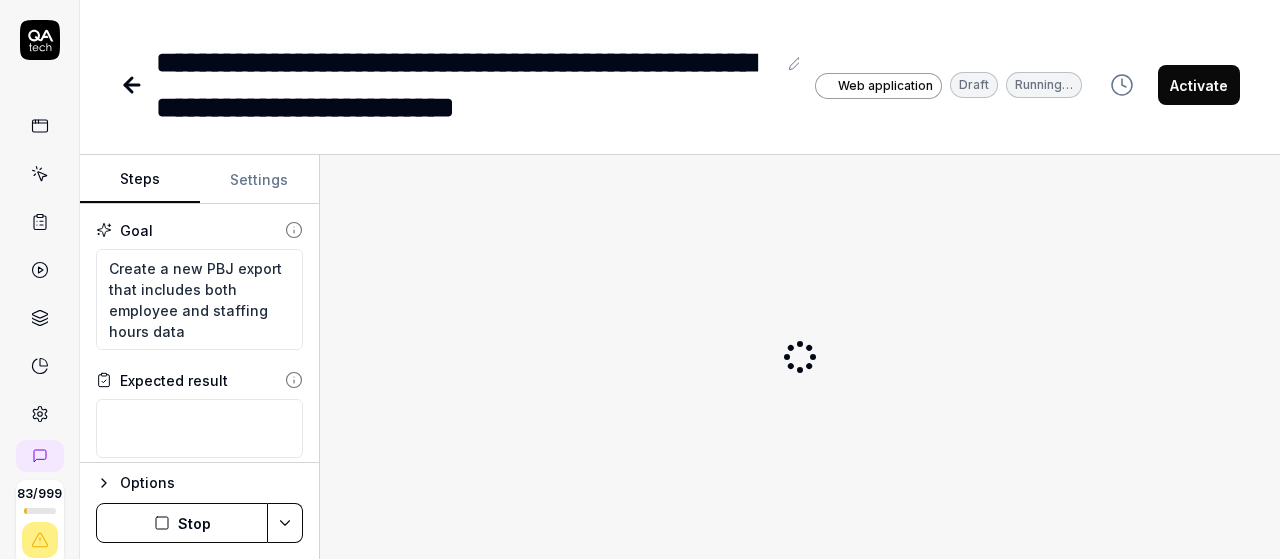 scroll, scrollTop: 0, scrollLeft: 0, axis: both 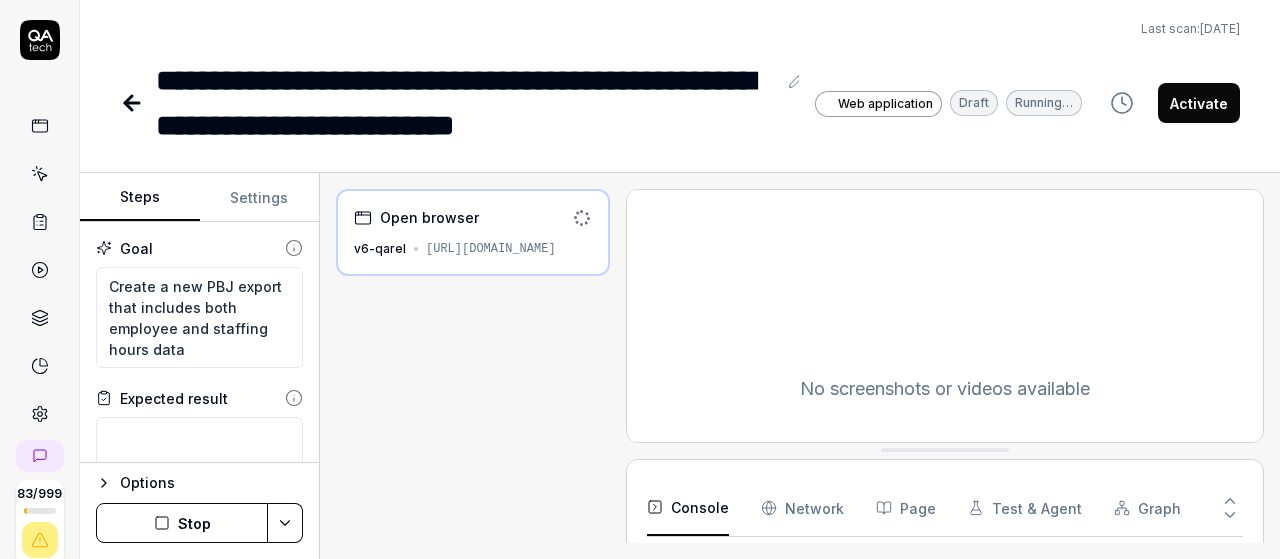 click 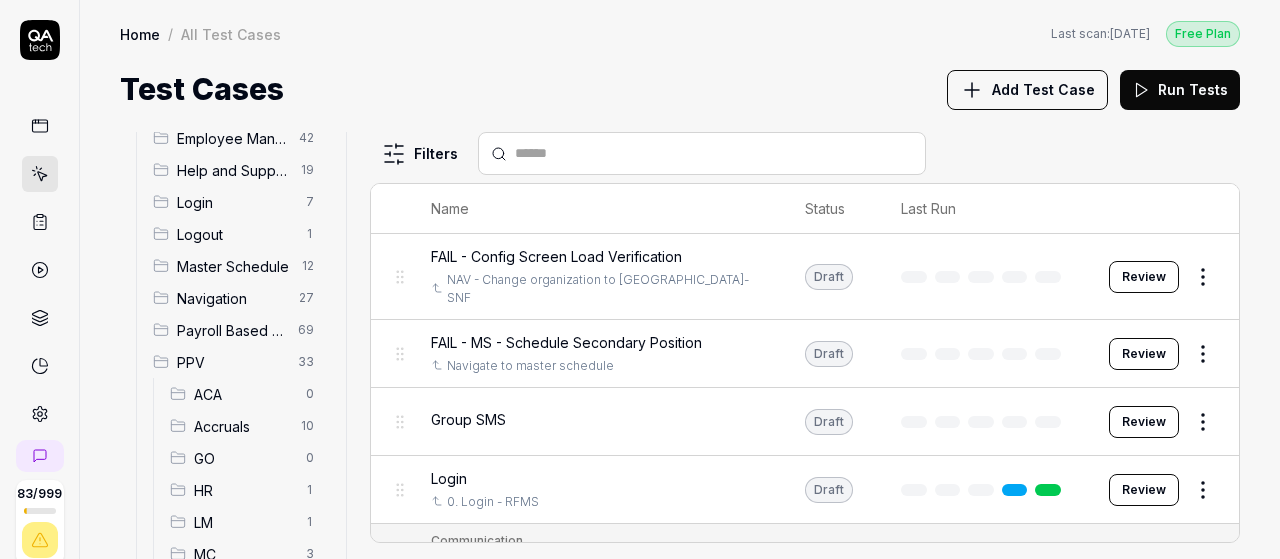 scroll, scrollTop: 115, scrollLeft: 0, axis: vertical 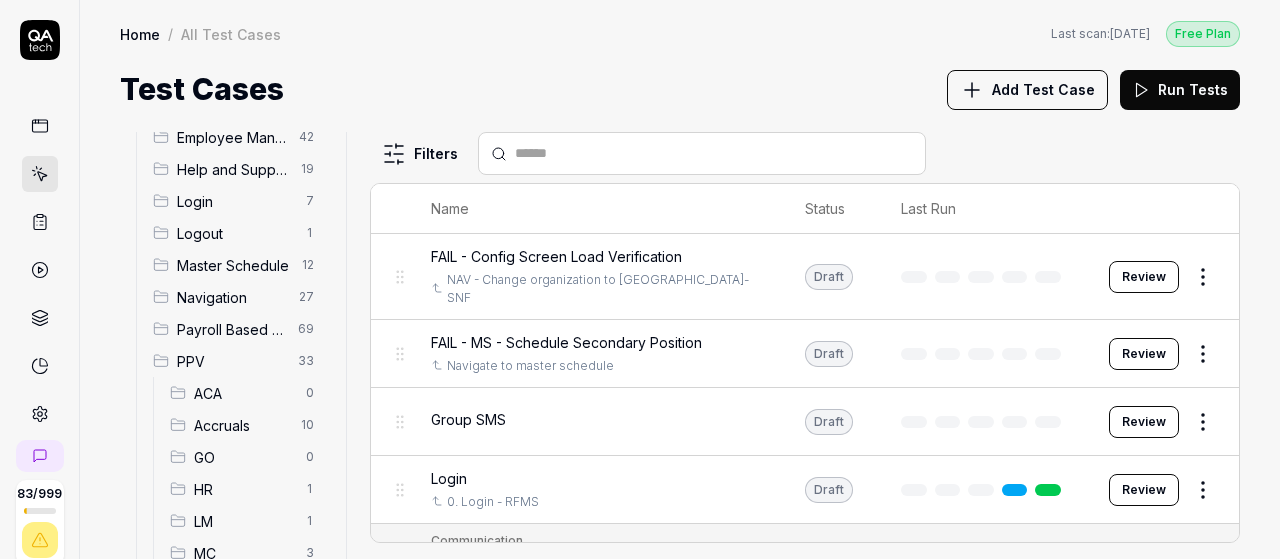 click on "Payroll Based Journal" at bounding box center [231, 329] 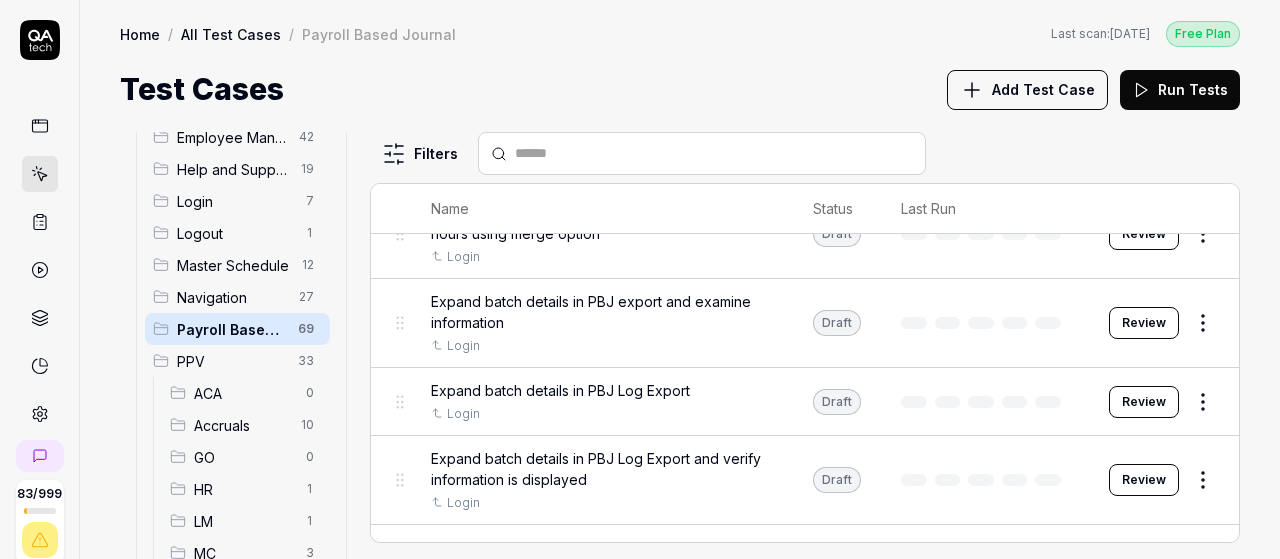 scroll, scrollTop: 1625, scrollLeft: 0, axis: vertical 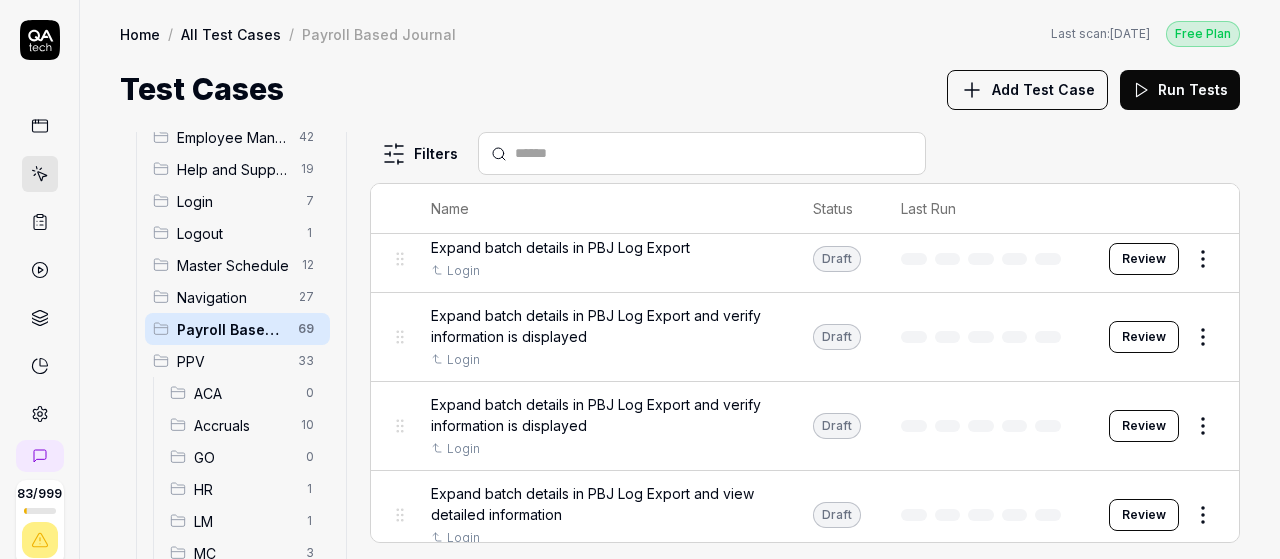 click on "Review" at bounding box center [1144, 259] 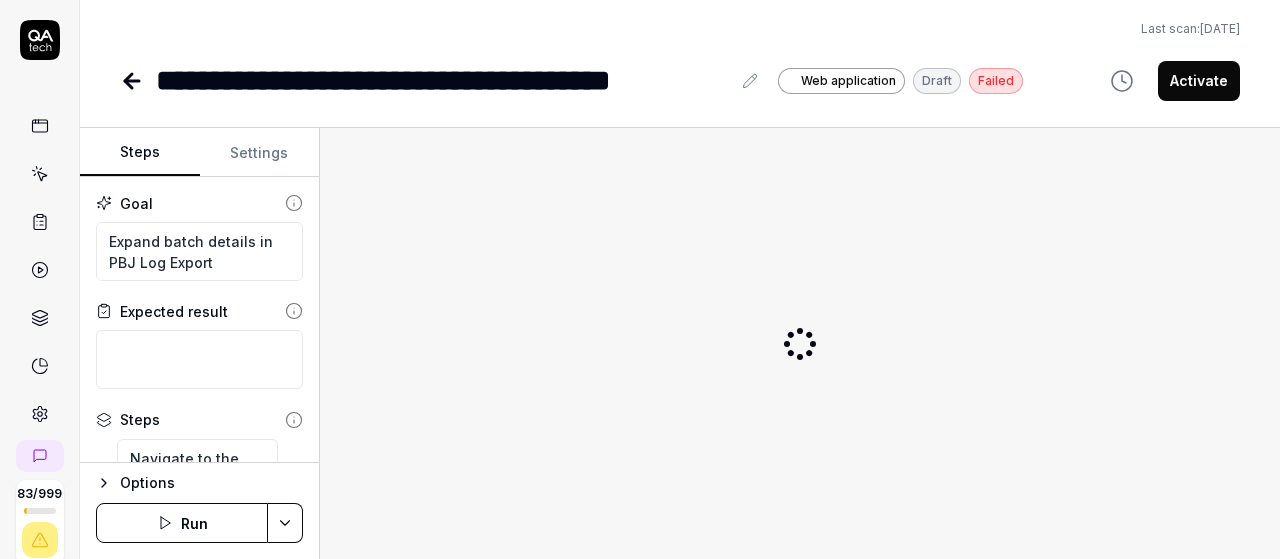 click 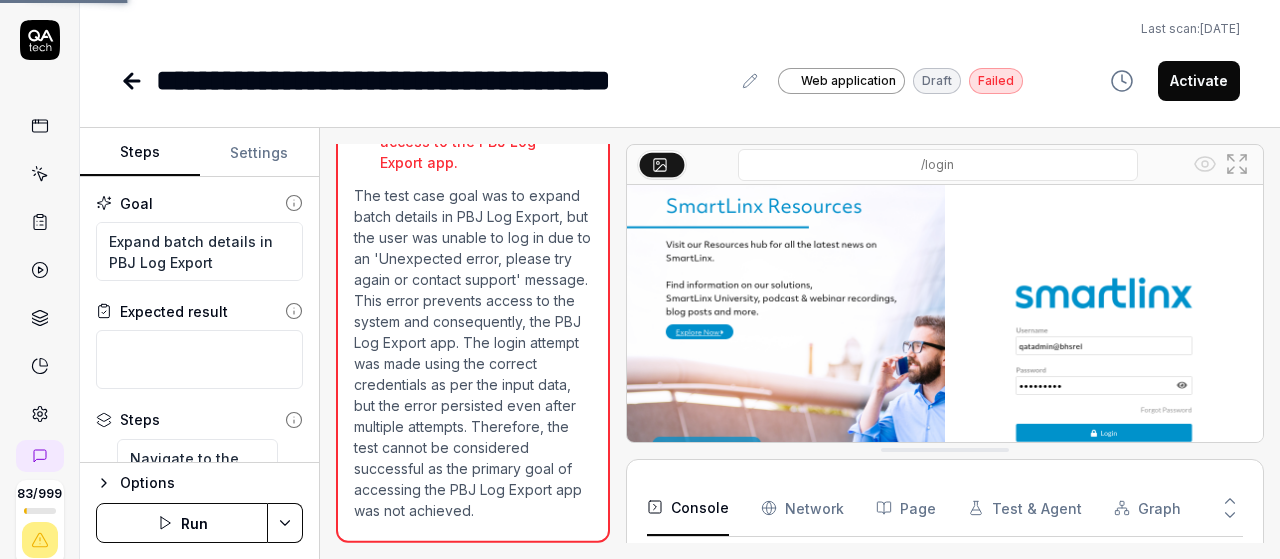 scroll, scrollTop: 238, scrollLeft: 0, axis: vertical 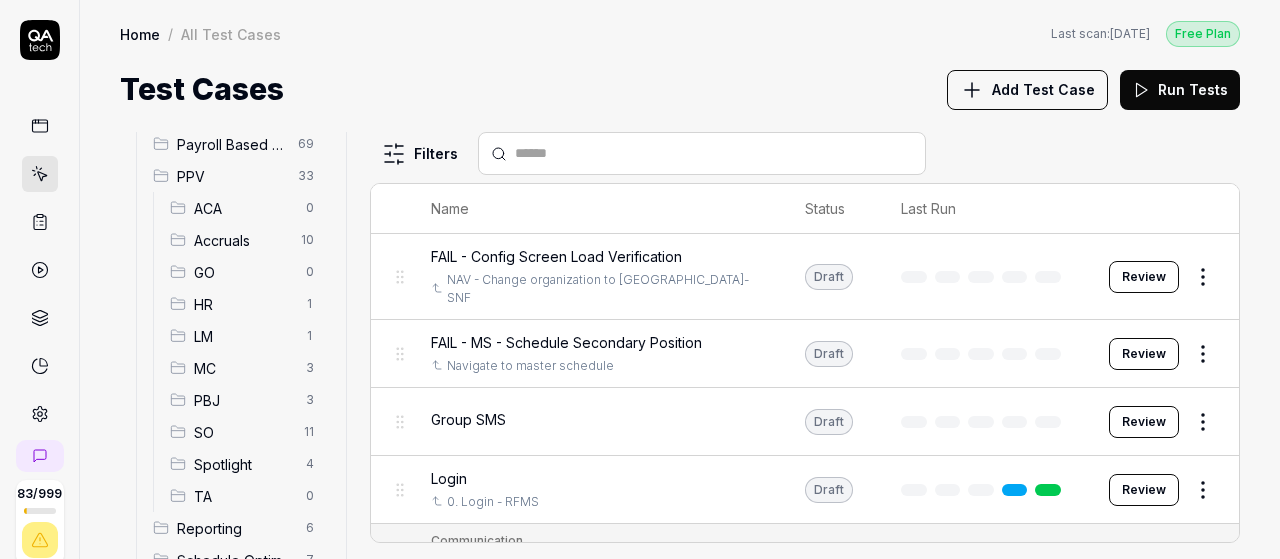 click on "Payroll Based Journal" at bounding box center (231, 144) 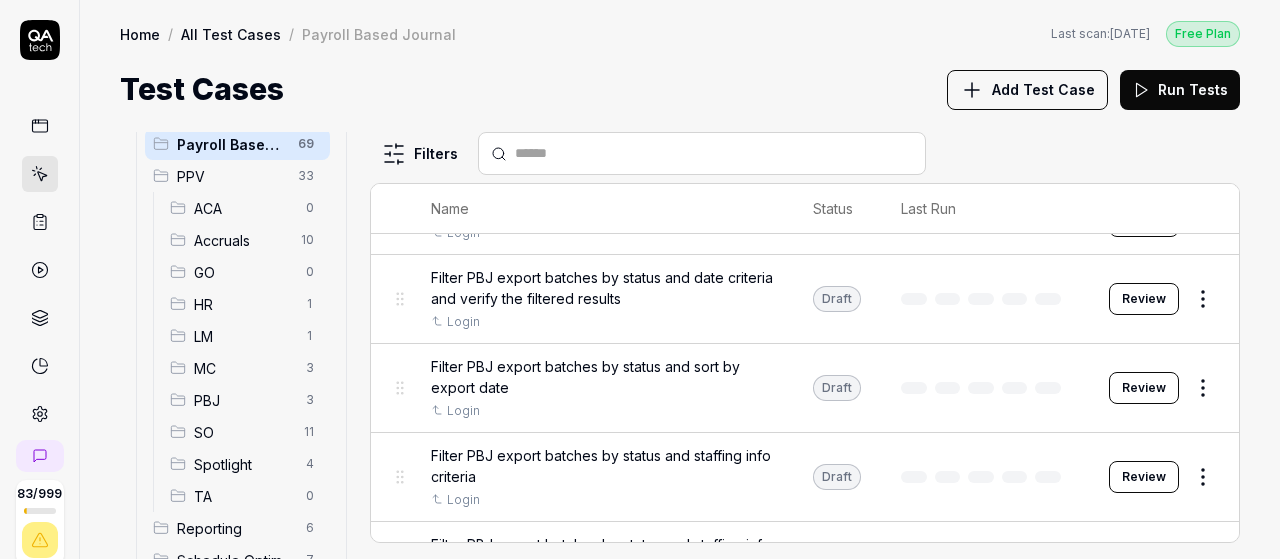 scroll, scrollTop: 2845, scrollLeft: 0, axis: vertical 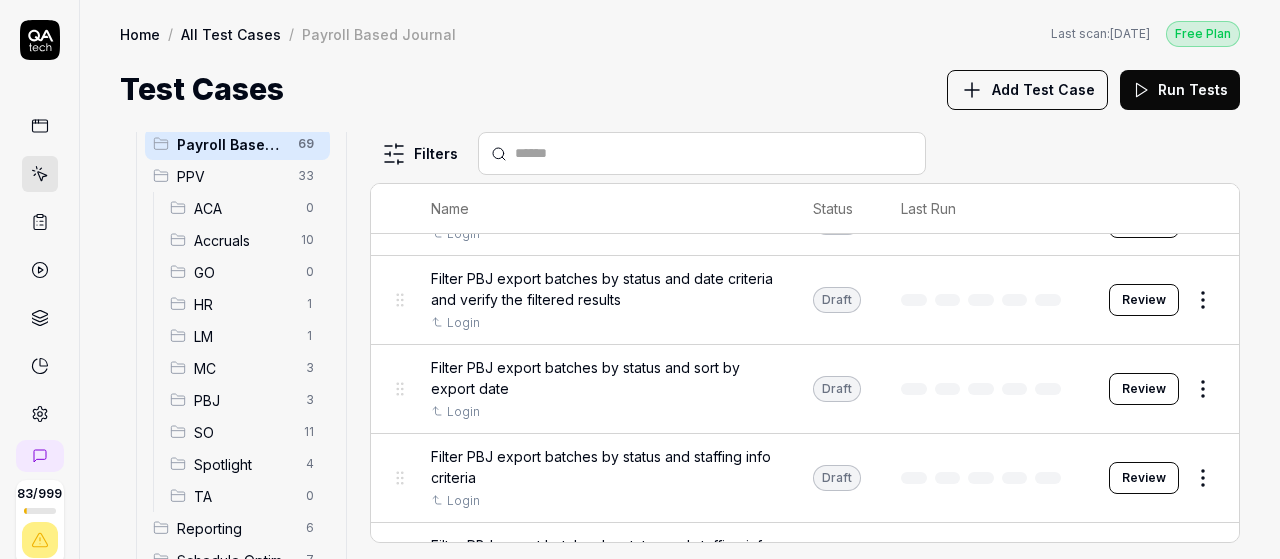 click on "Review" at bounding box center [1144, 389] 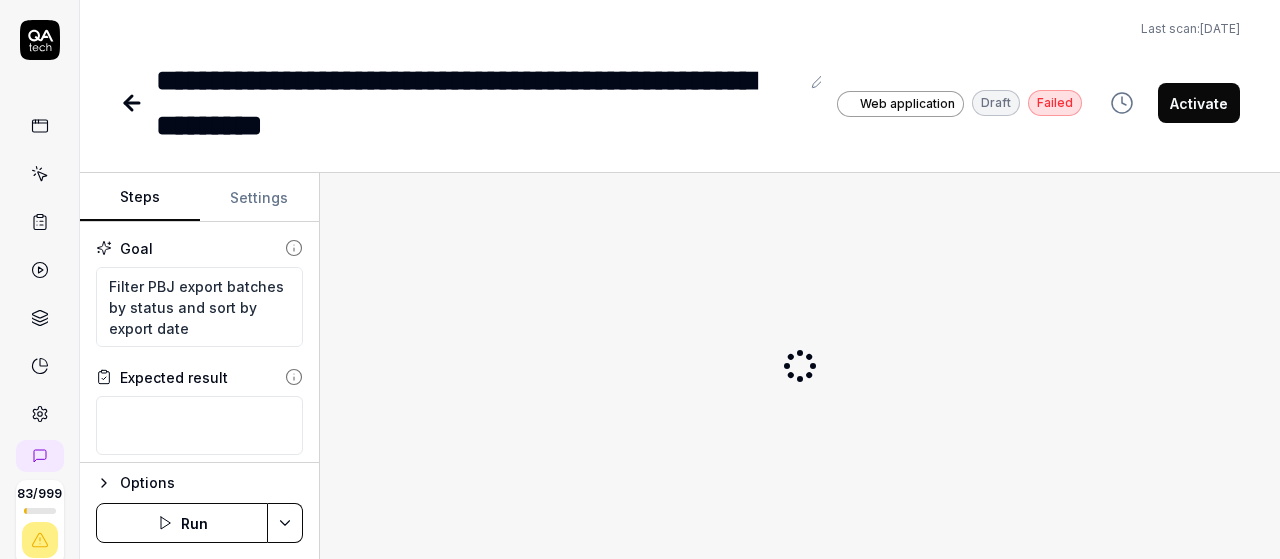 click 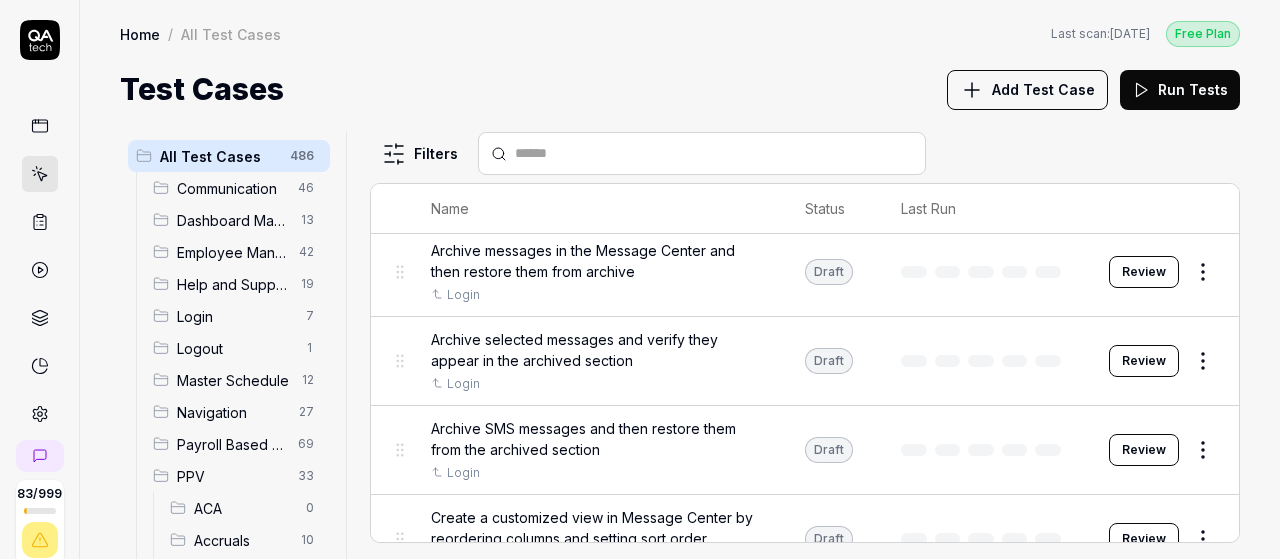 scroll, scrollTop: 510, scrollLeft: 0, axis: vertical 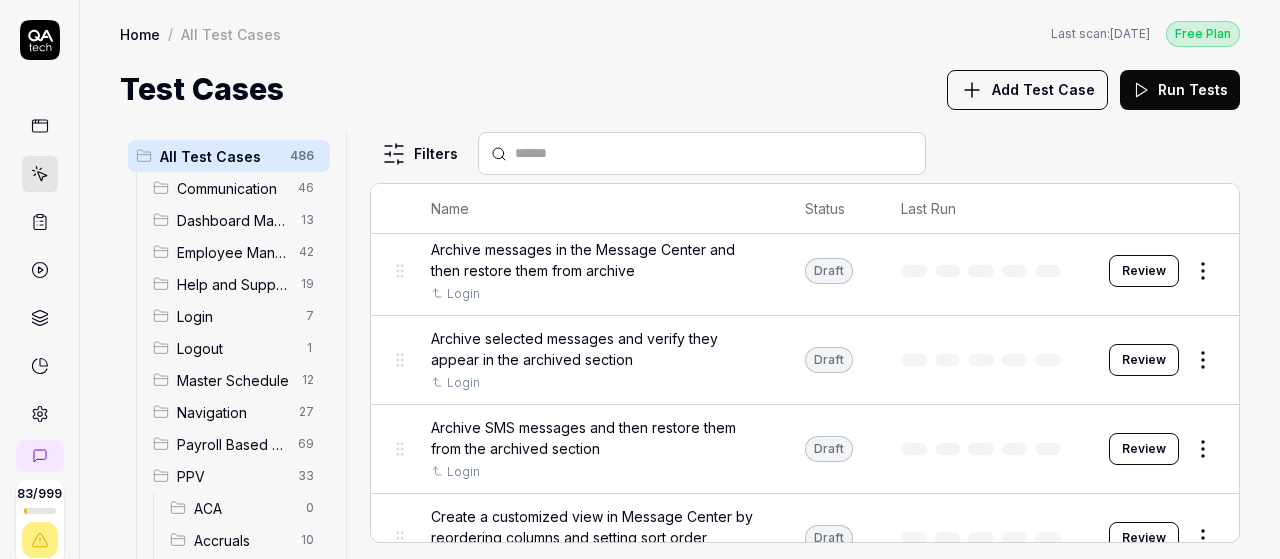 click on "Help and Support 19" at bounding box center (237, 284) 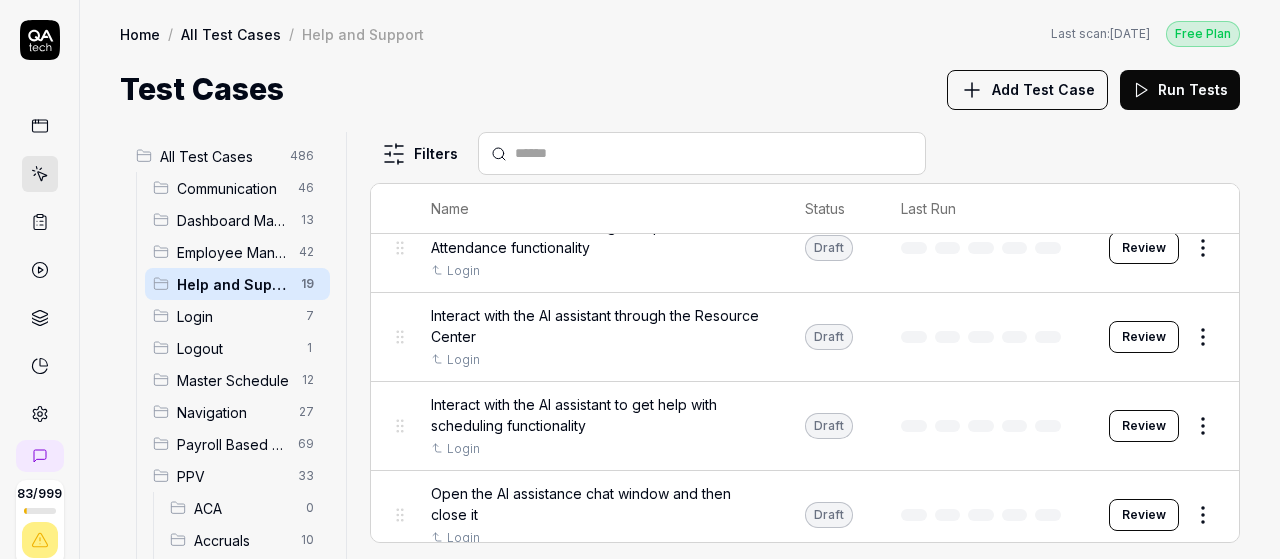 scroll, scrollTop: 147, scrollLeft: 0, axis: vertical 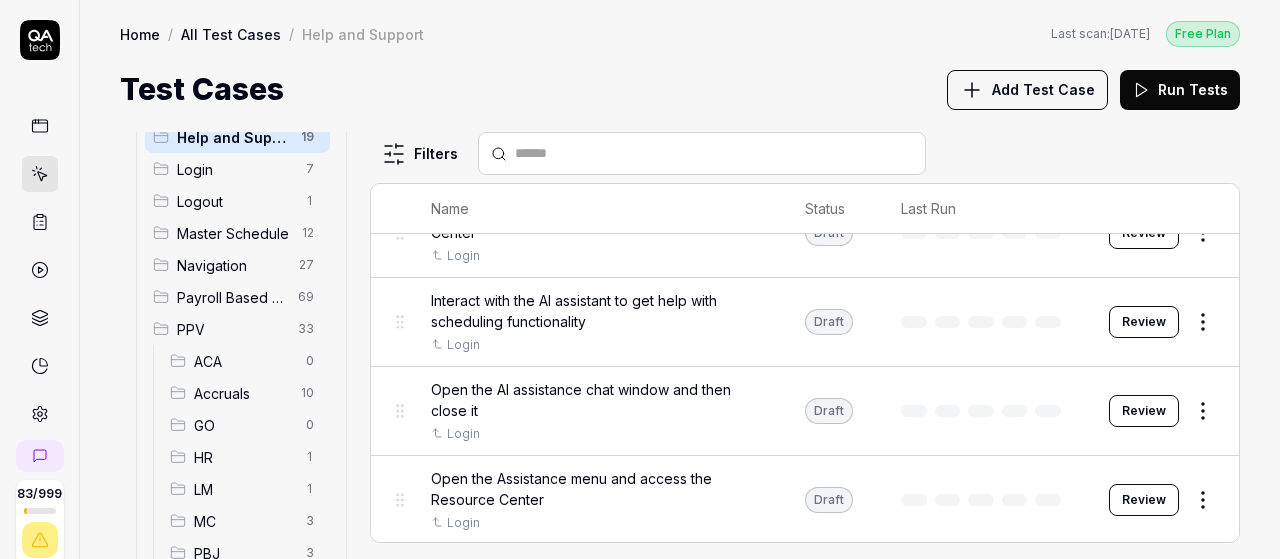 click on "Payroll Based Journal" at bounding box center (231, 297) 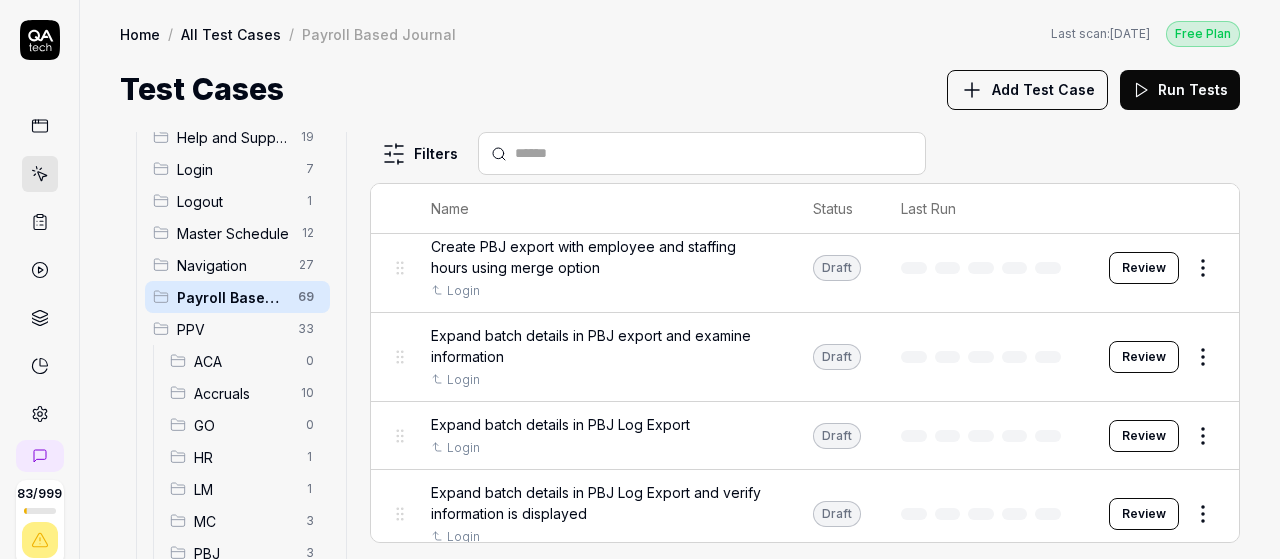 scroll, scrollTop: 1450, scrollLeft: 0, axis: vertical 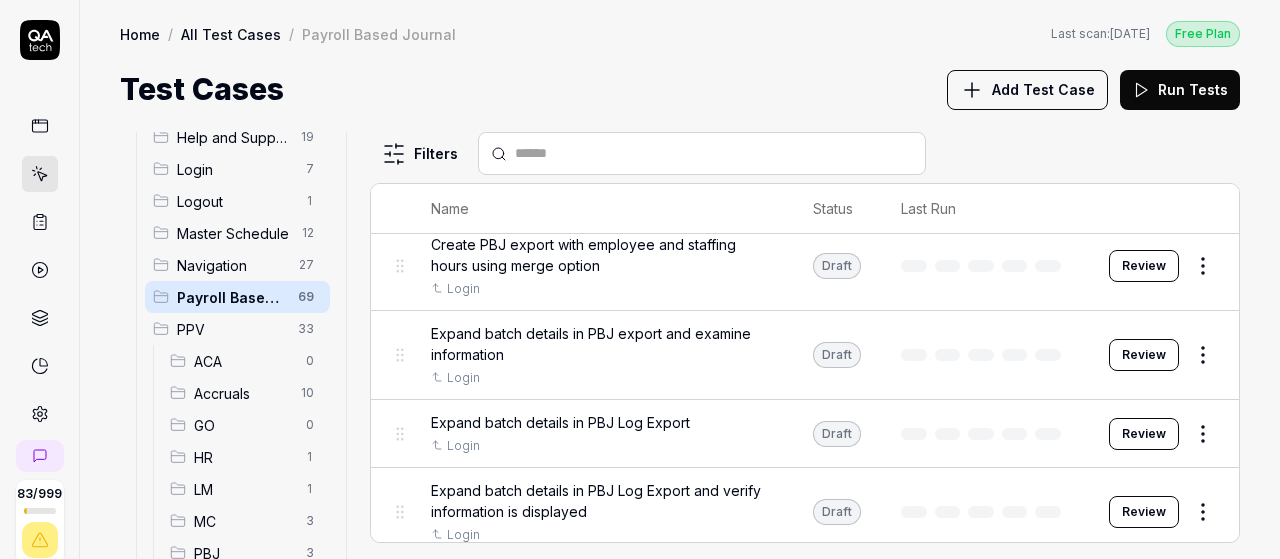 click on "Review" at bounding box center [1144, 355] 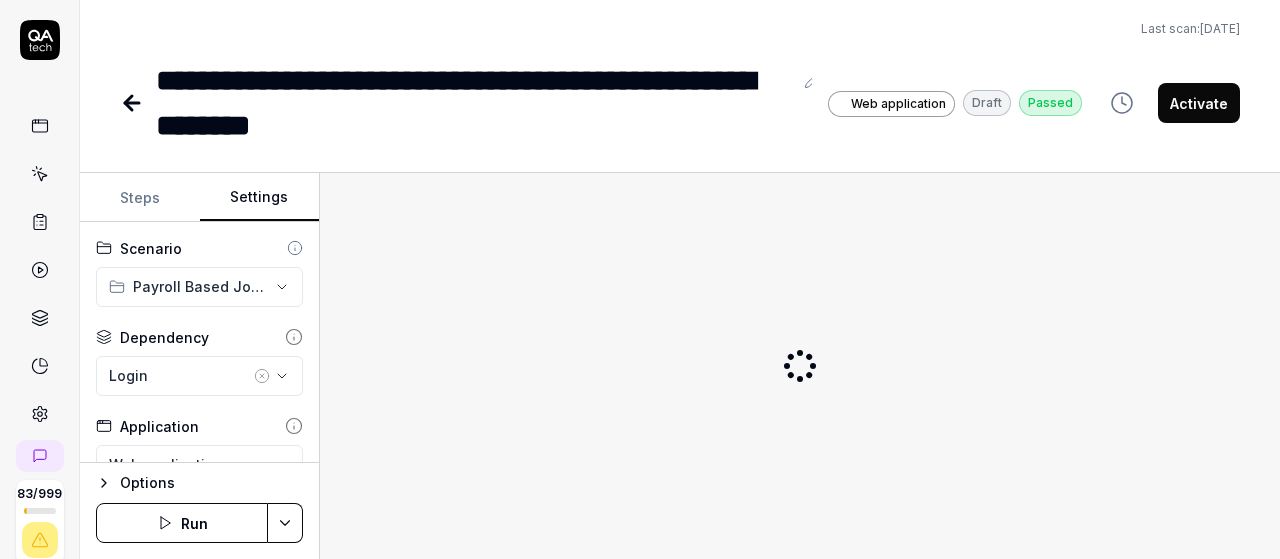 click on "Settings" at bounding box center (260, 198) 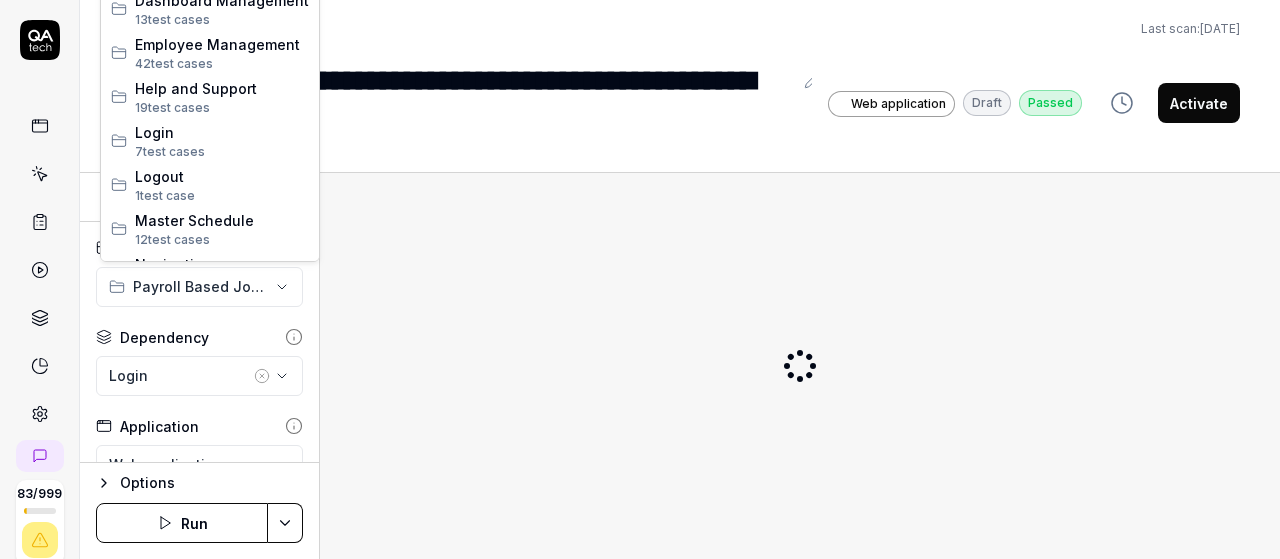 click on "**********" at bounding box center (640, 279) 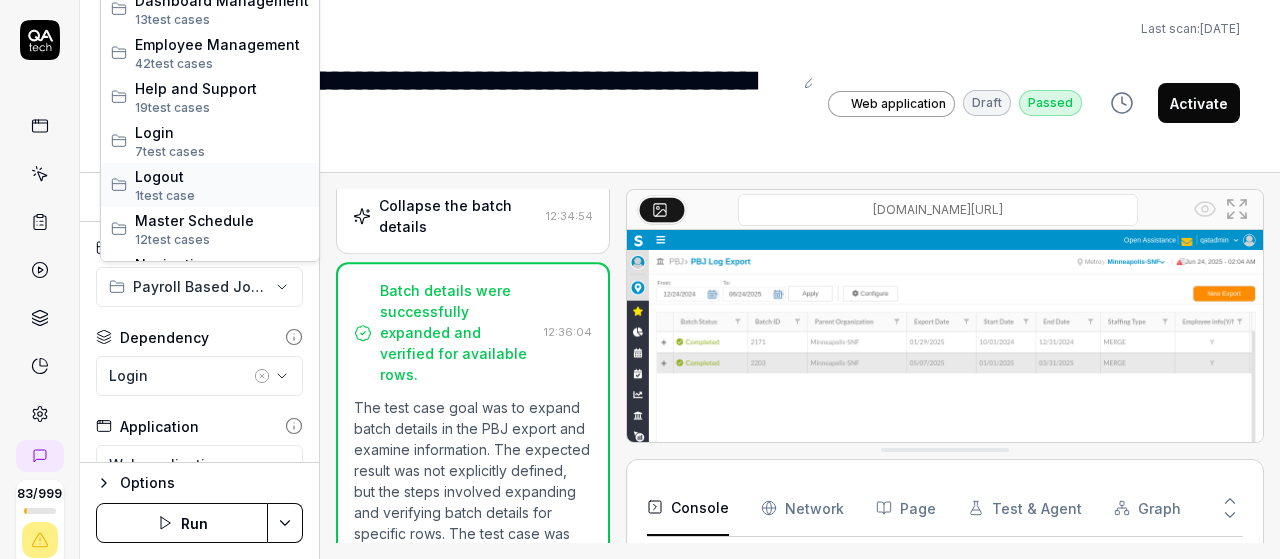 scroll, scrollTop: 680, scrollLeft: 0, axis: vertical 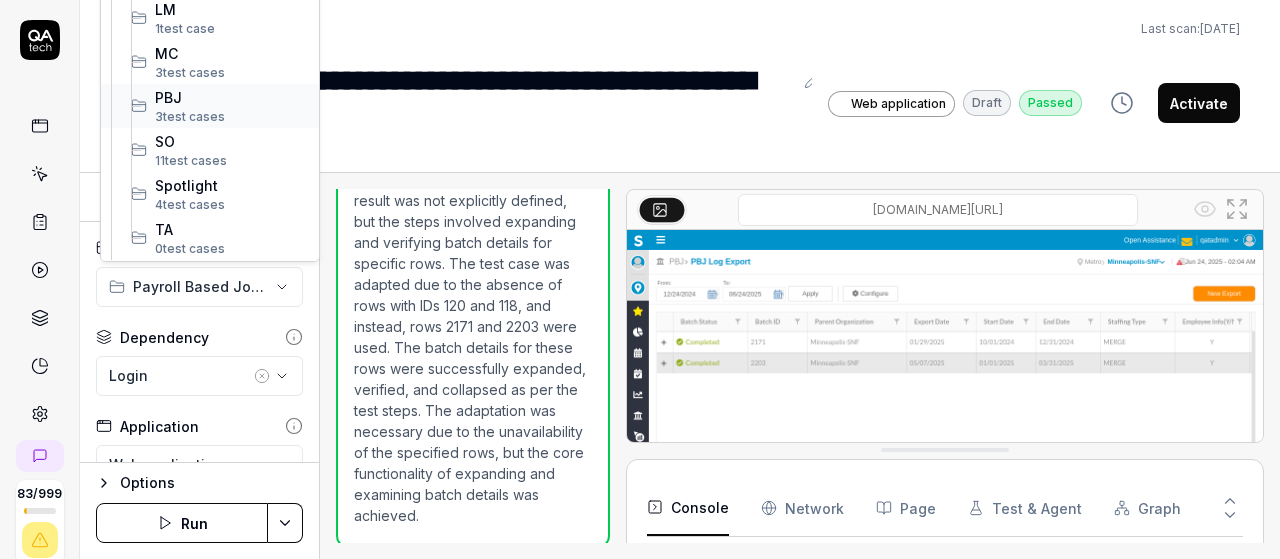 click on "PBJ" at bounding box center (232, 97) 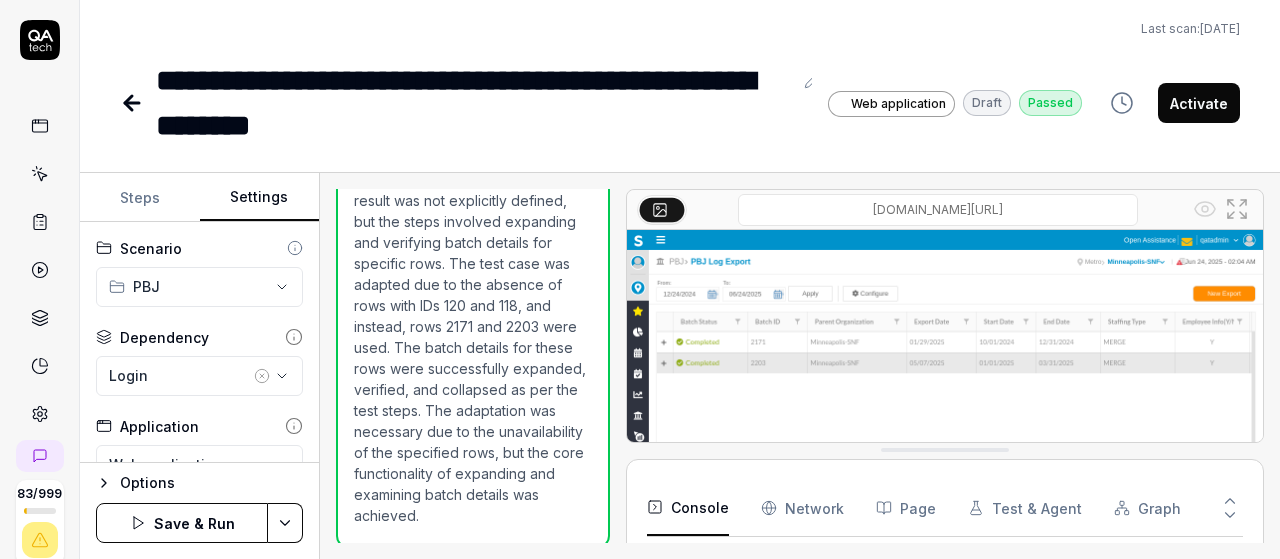 click on "Save & Run" at bounding box center [182, 523] 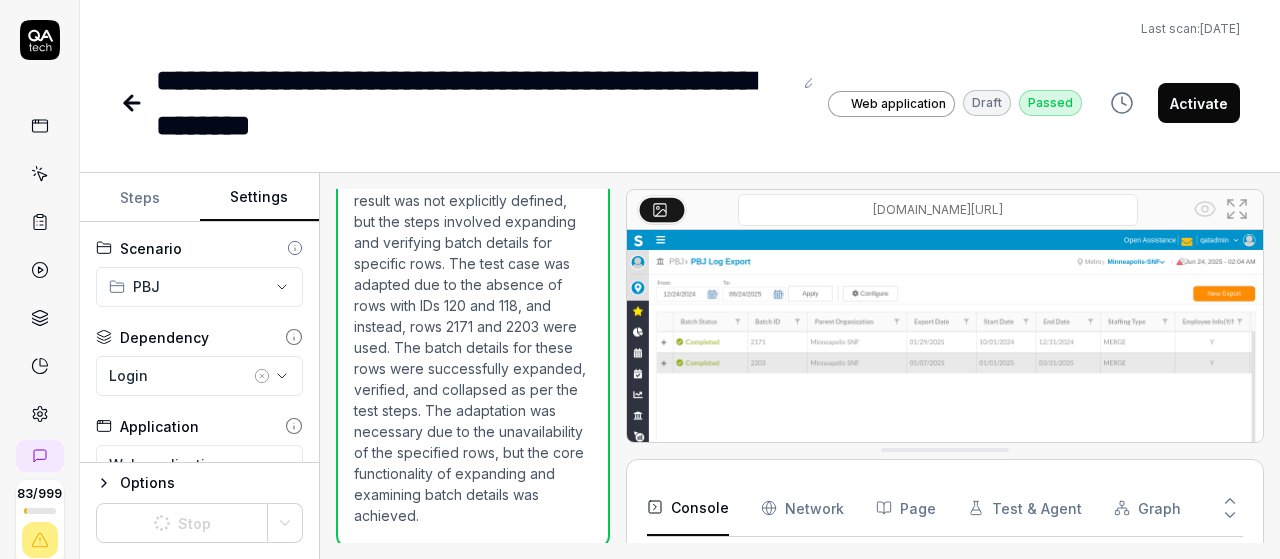 click on "Activate" at bounding box center (1199, 103) 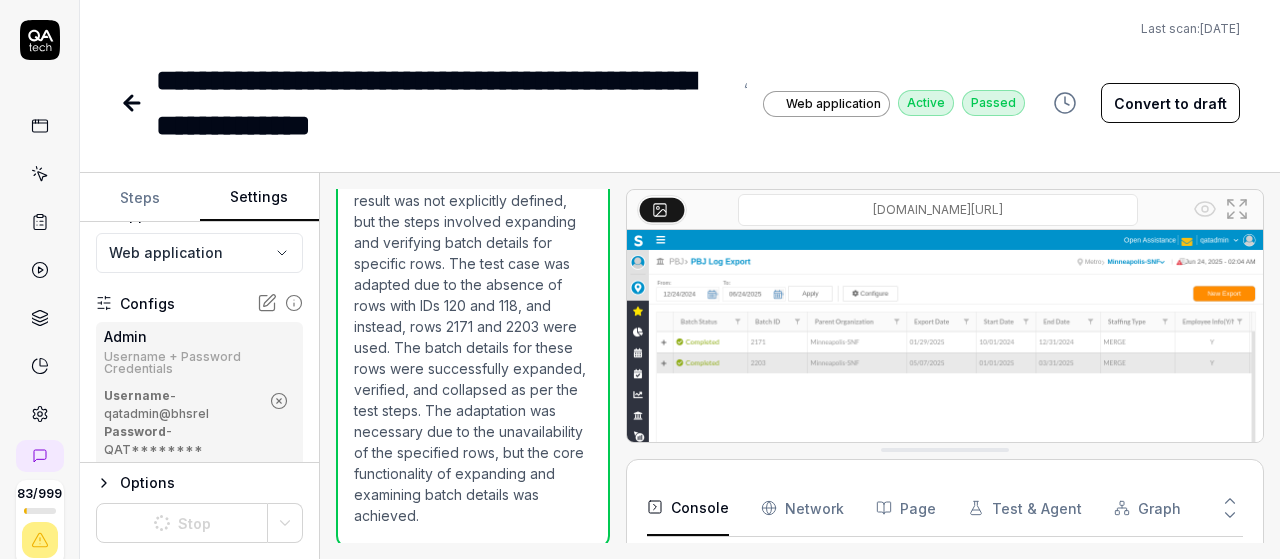 scroll, scrollTop: 0, scrollLeft: 0, axis: both 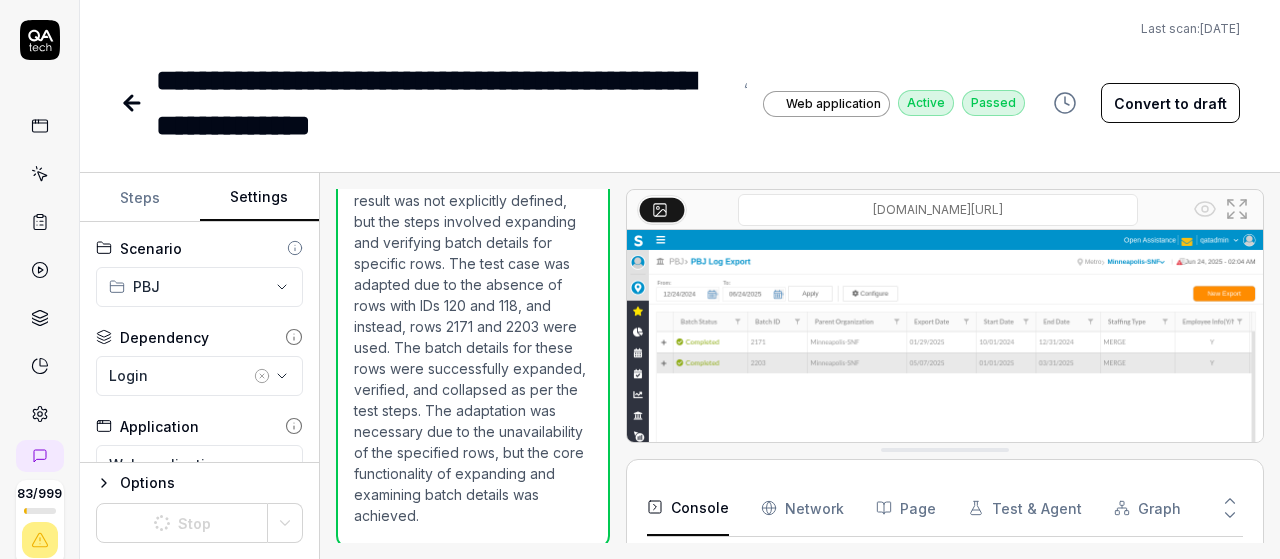 type on "*" 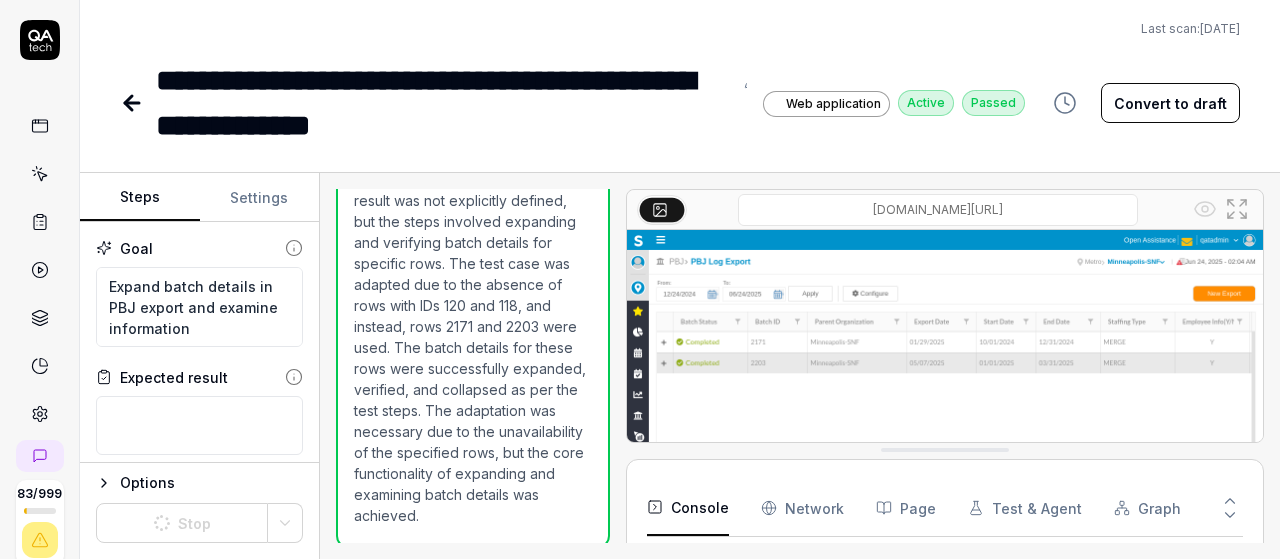 click on "Steps" at bounding box center [140, 198] 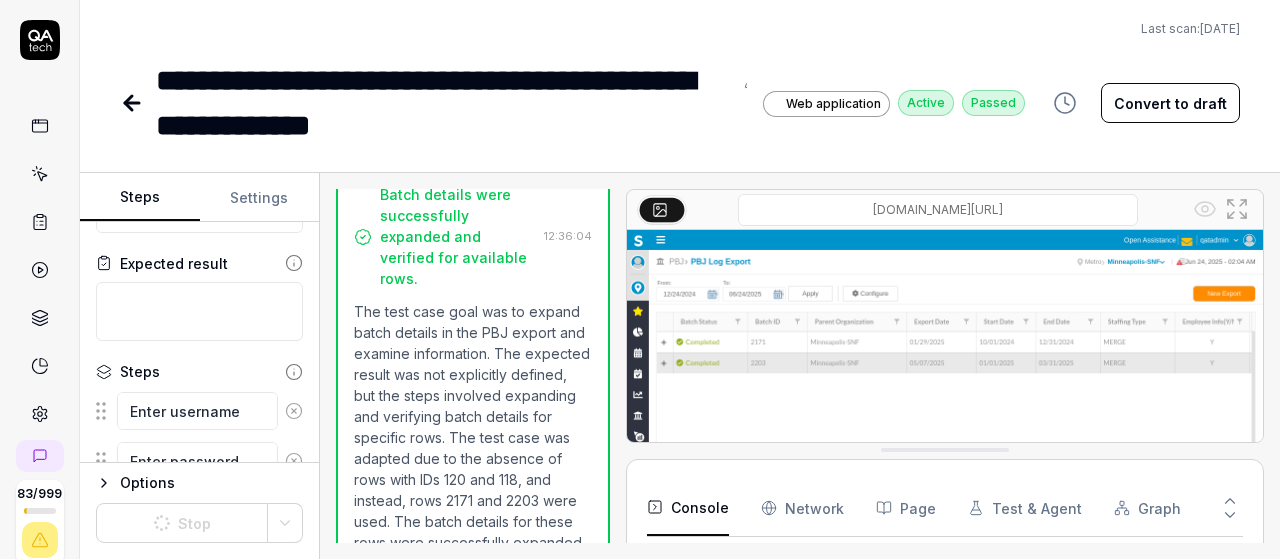 scroll, scrollTop: 680, scrollLeft: 0, axis: vertical 